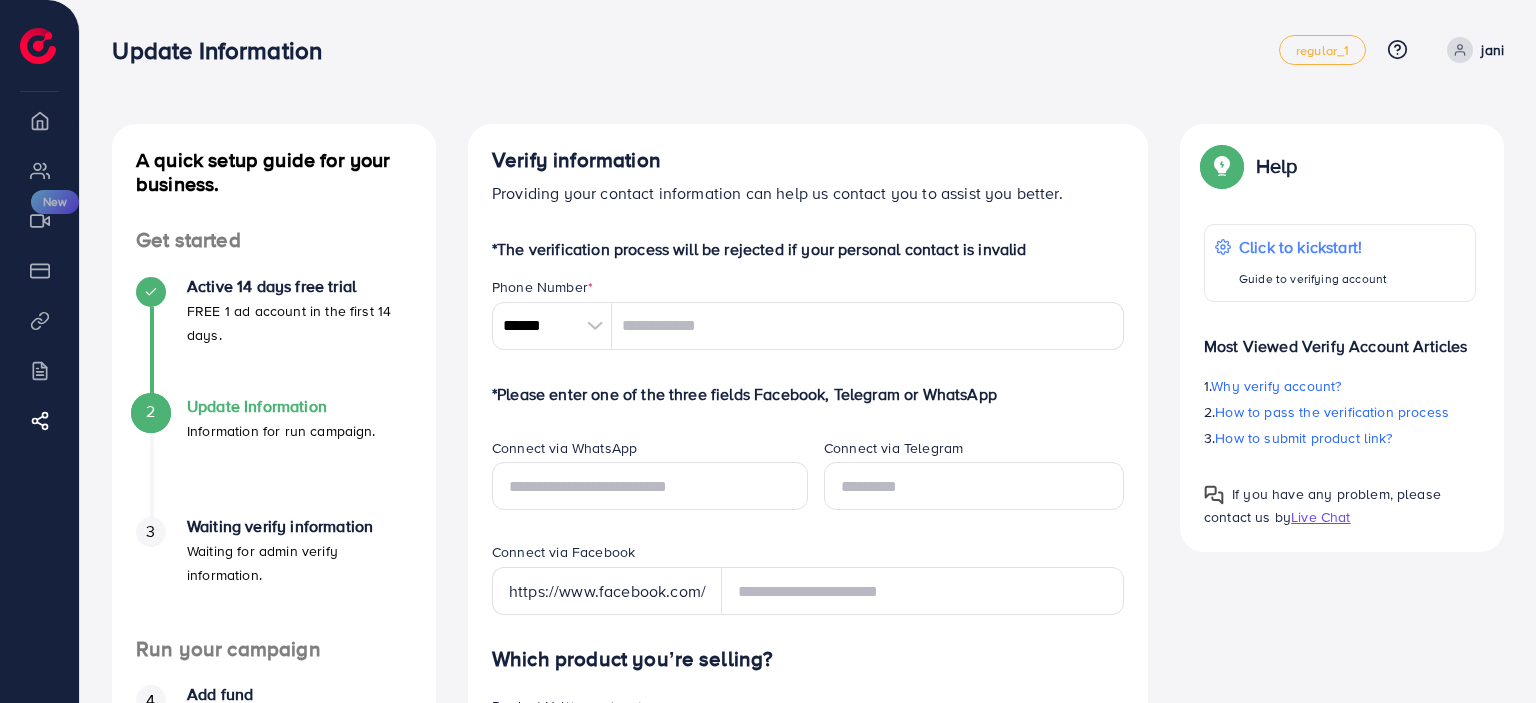 scroll, scrollTop: 0, scrollLeft: 0, axis: both 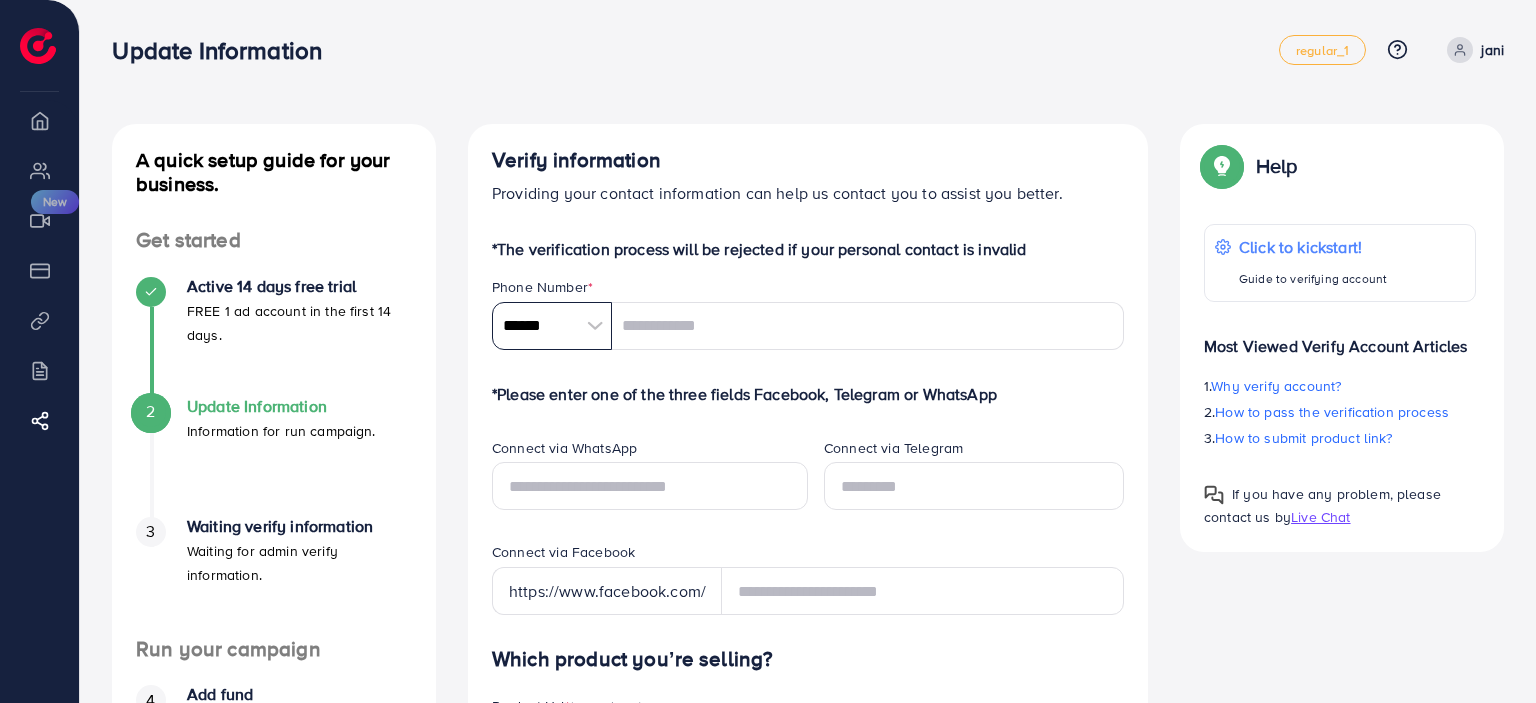click on "******" at bounding box center [552, 326] 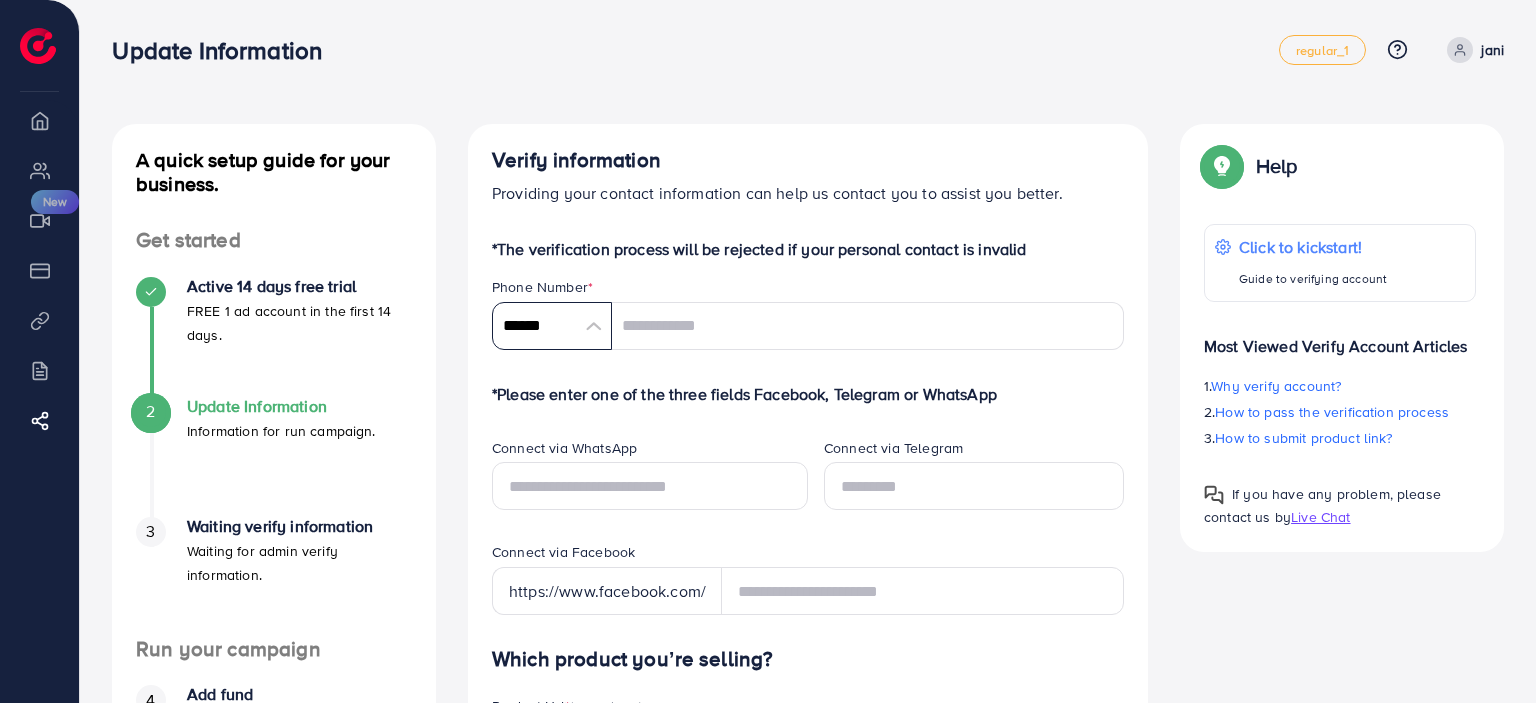 scroll, scrollTop: 9285, scrollLeft: 0, axis: vertical 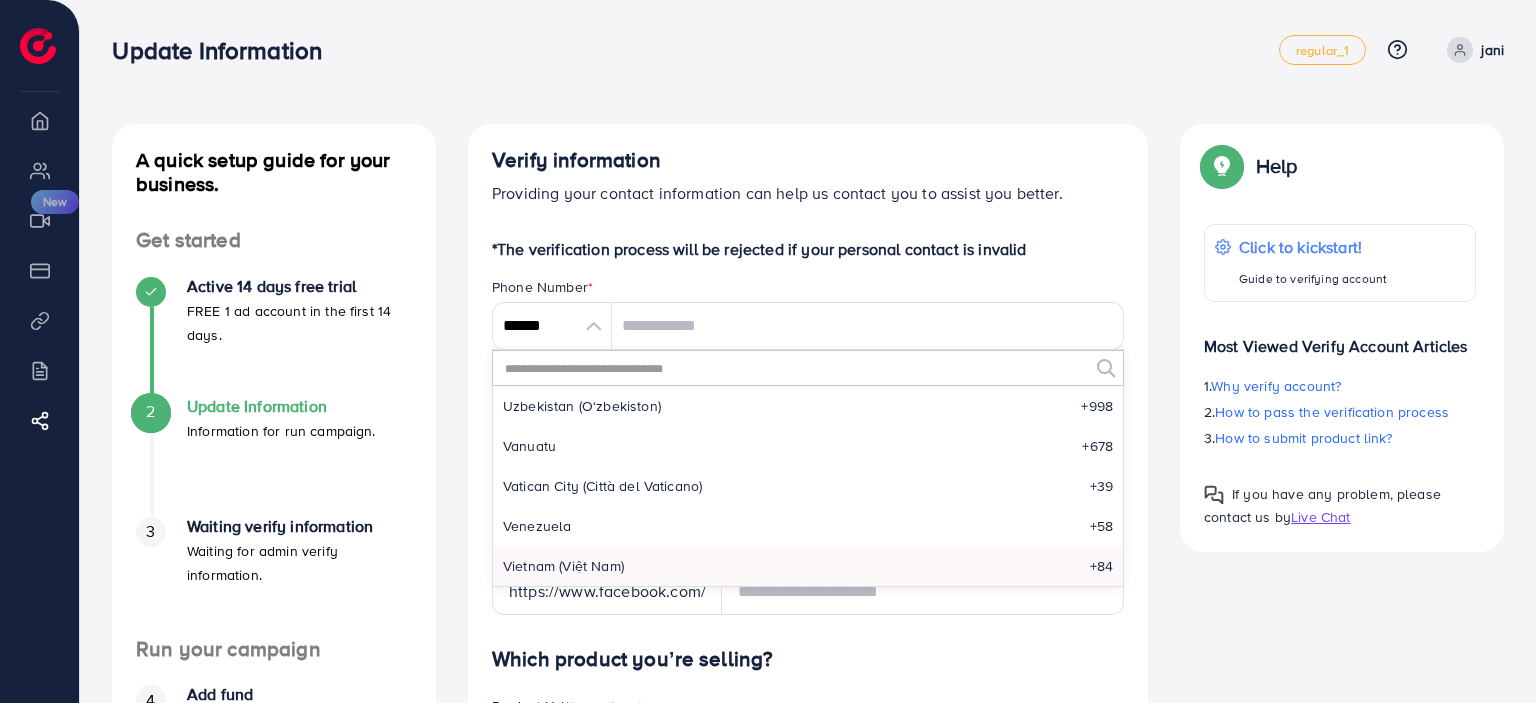click at bounding box center [795, 368] 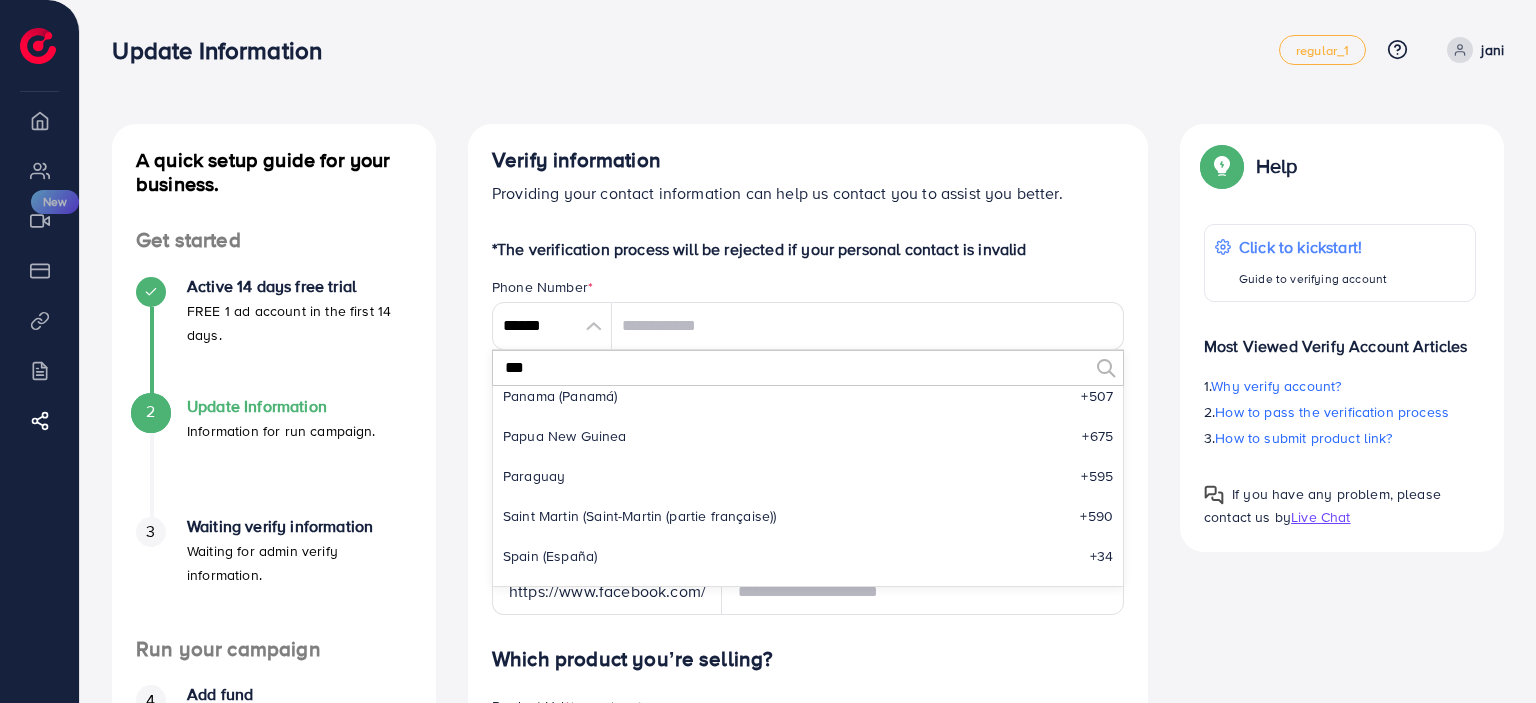 scroll, scrollTop: 0, scrollLeft: 0, axis: both 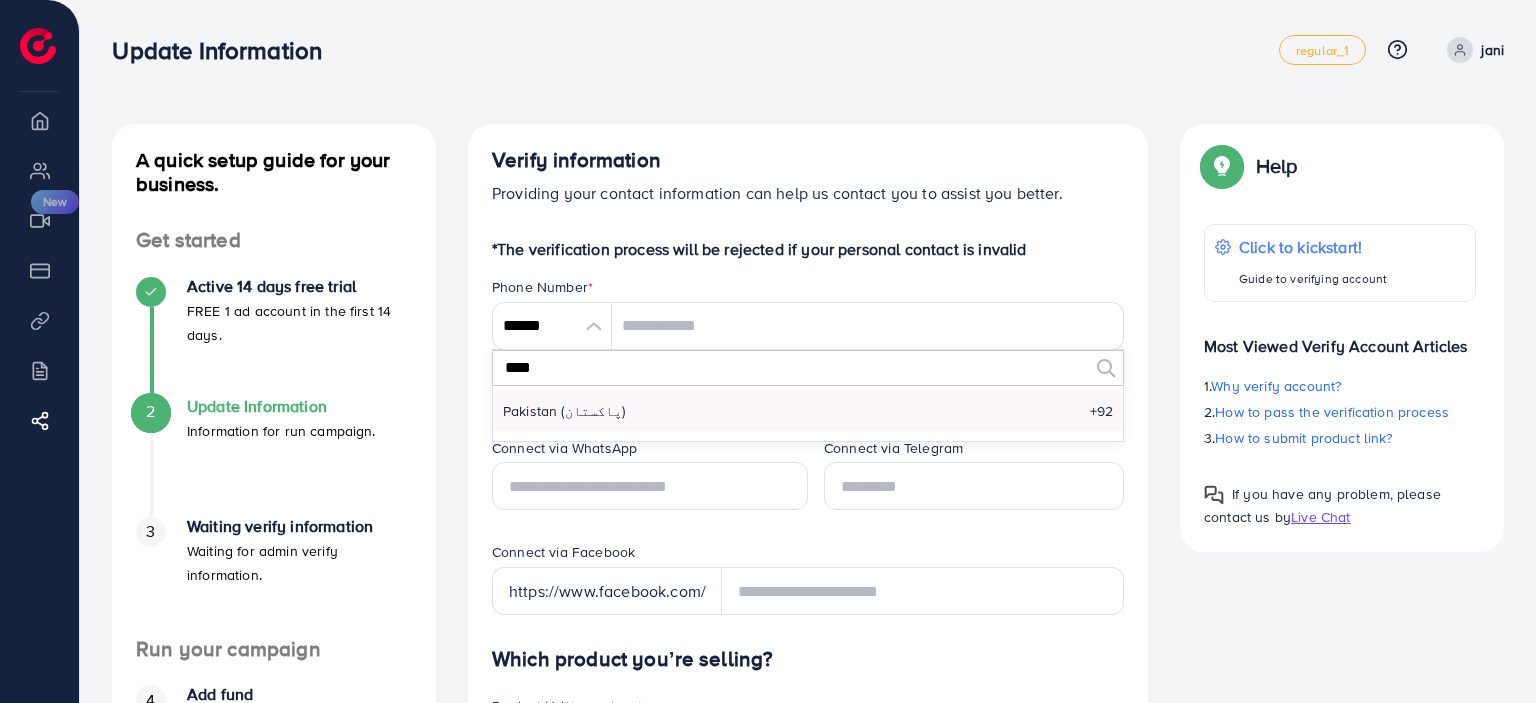 type on "****" 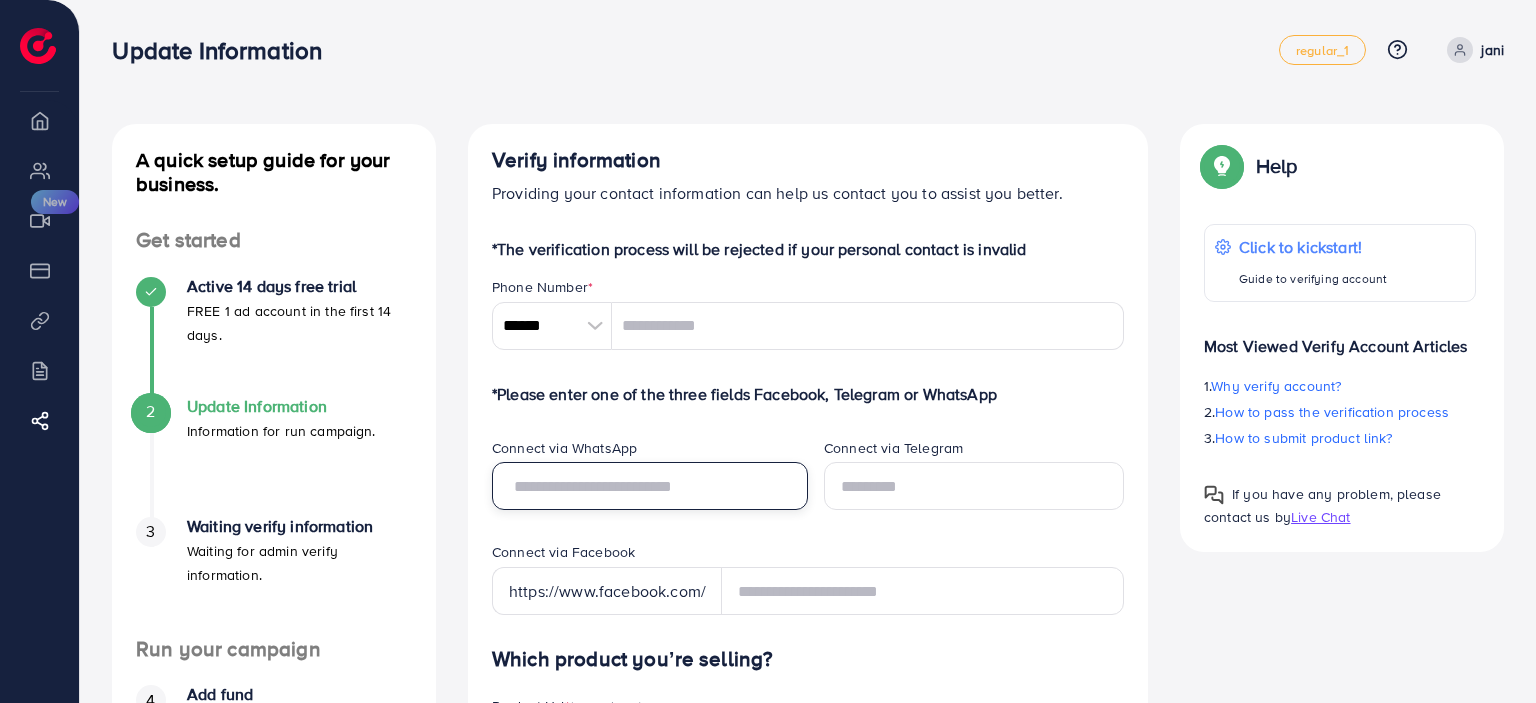 click at bounding box center (650, 486) 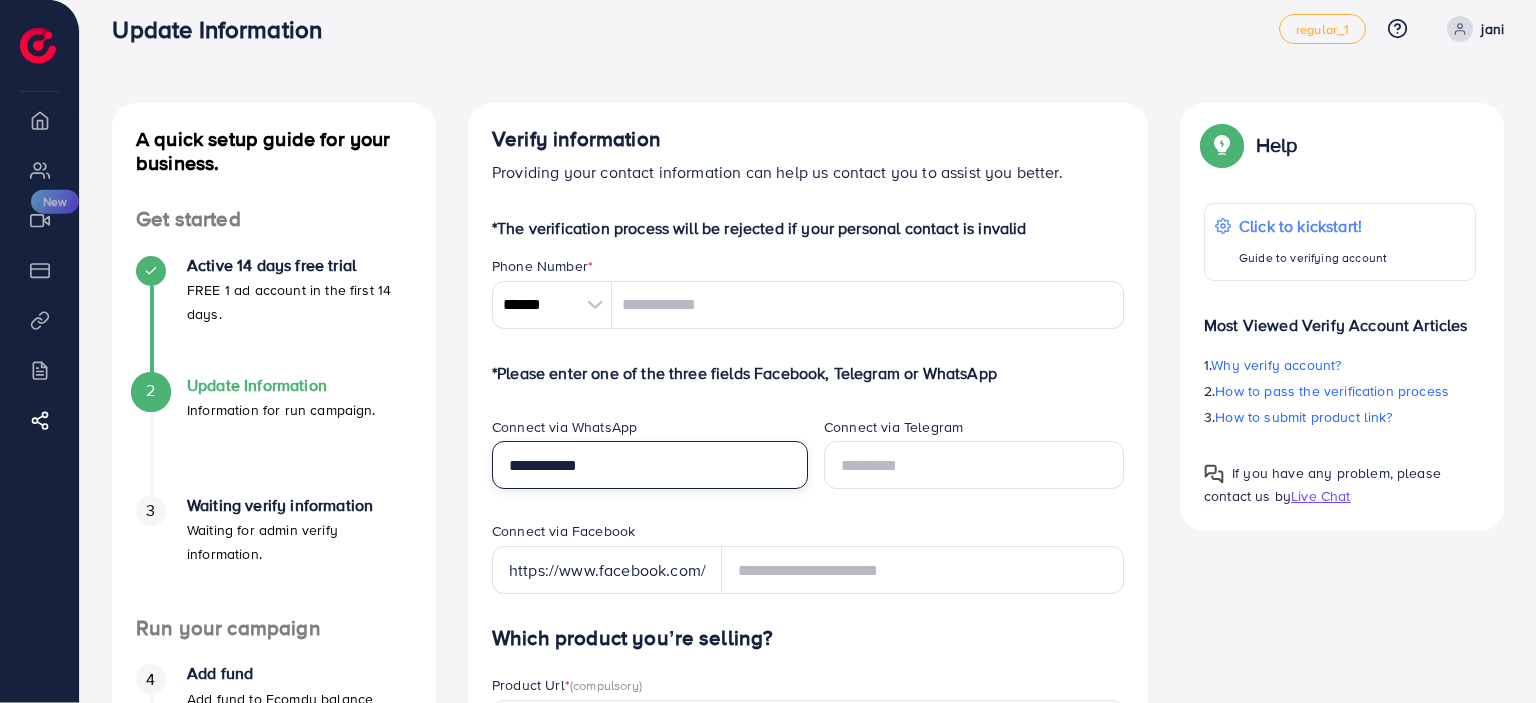 scroll, scrollTop: 23, scrollLeft: 0, axis: vertical 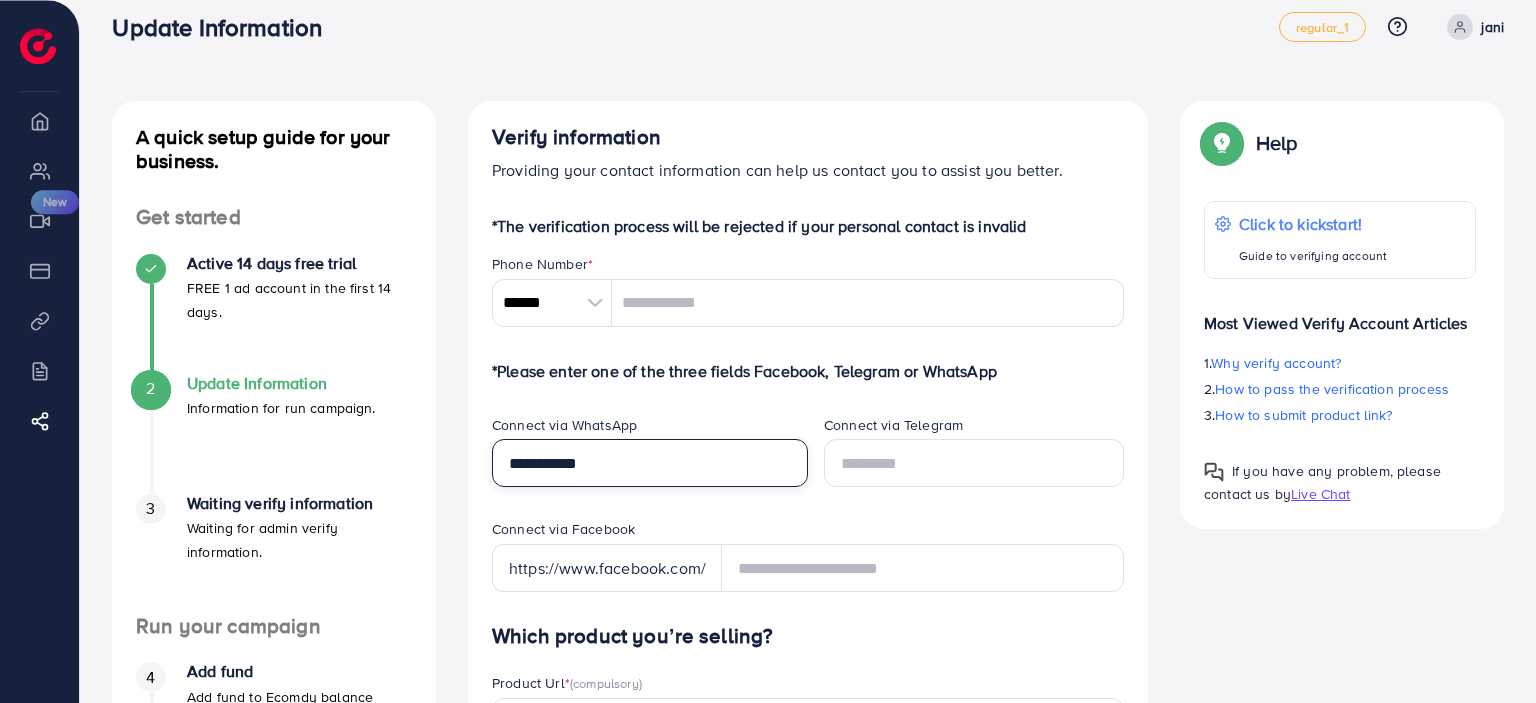 type on "**********" 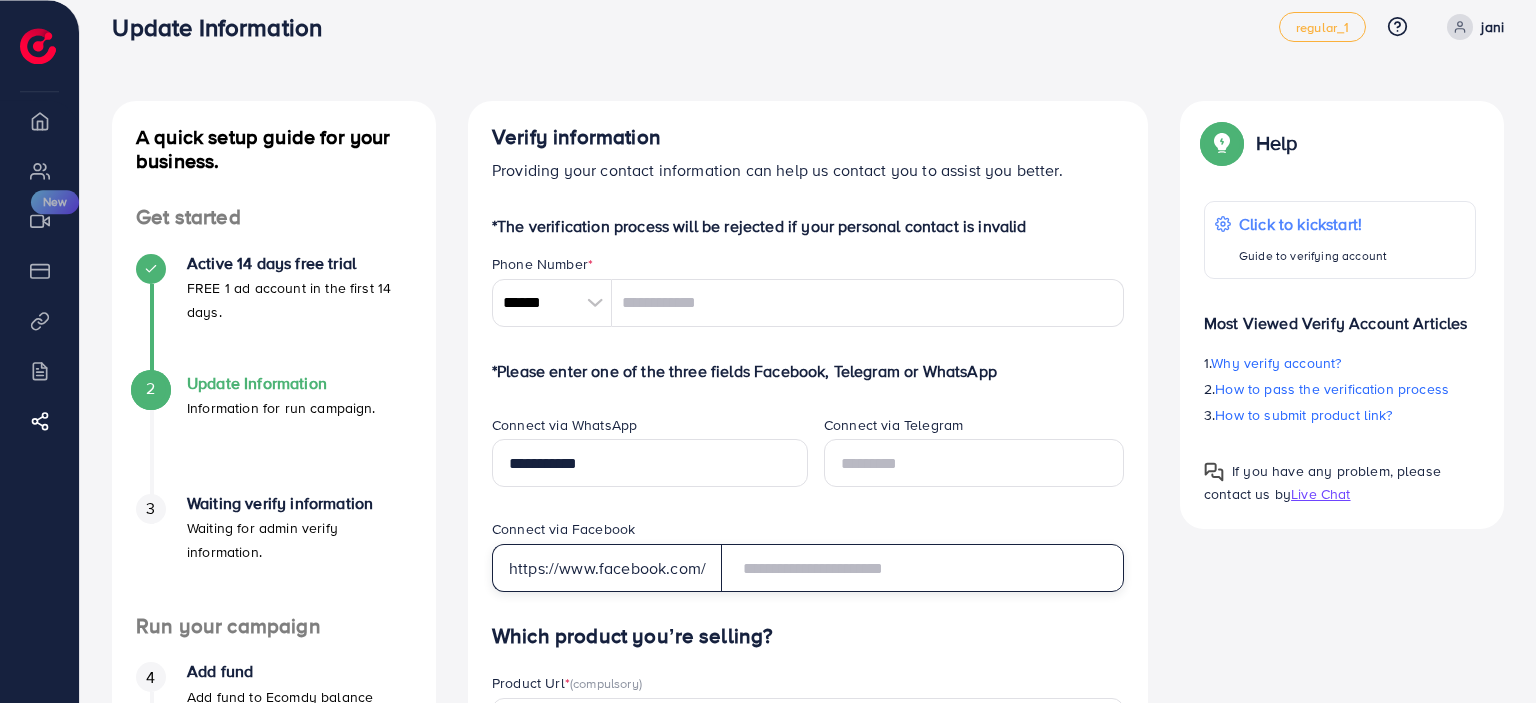 click at bounding box center [922, 568] 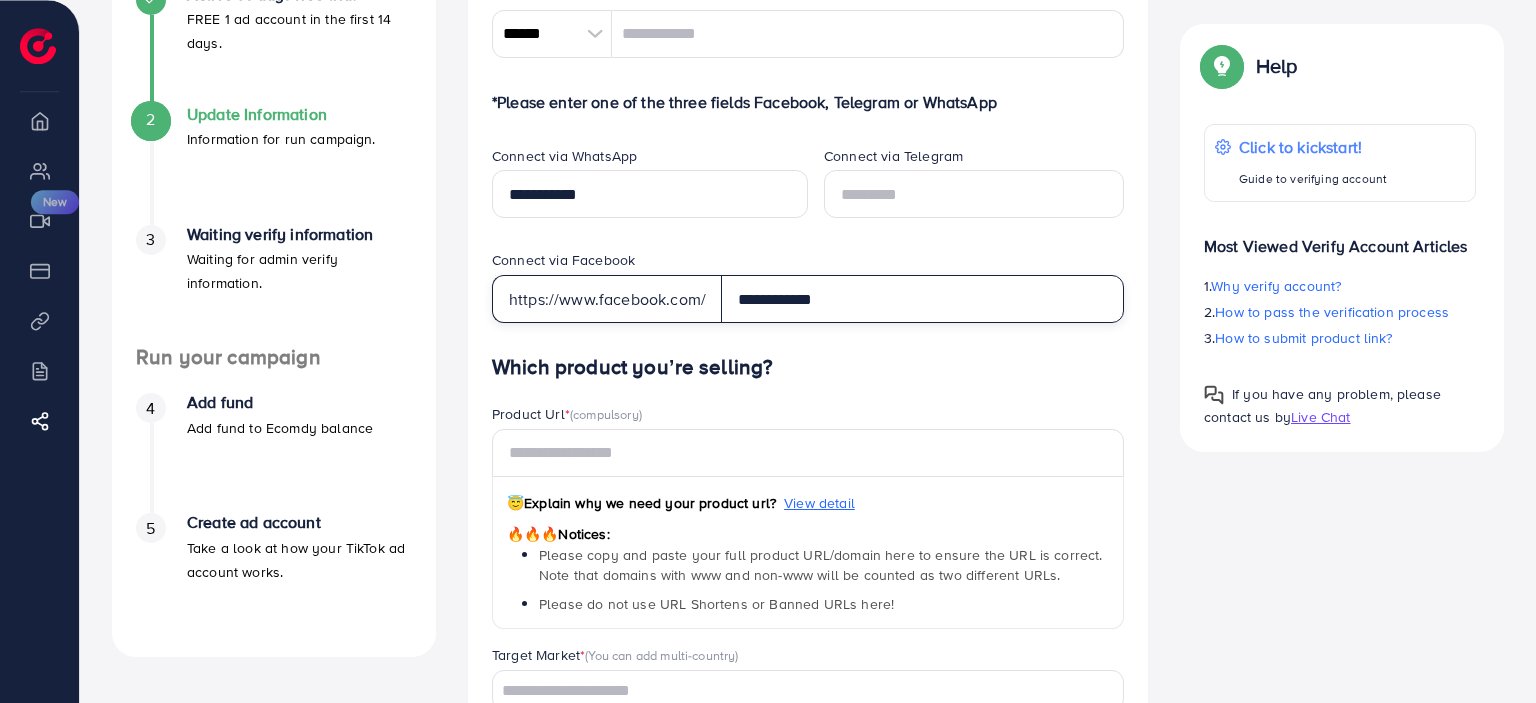 scroll, scrollTop: 300, scrollLeft: 0, axis: vertical 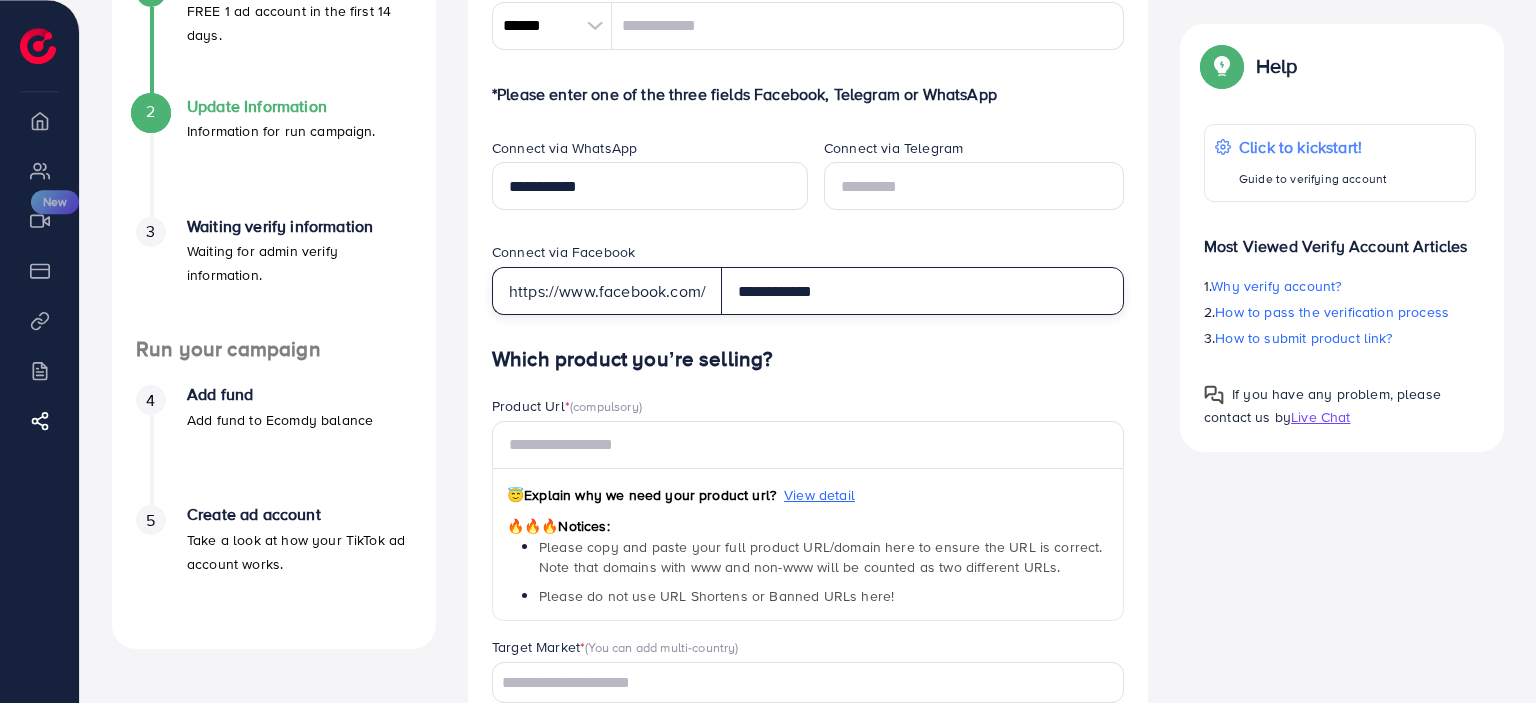 type on "**********" 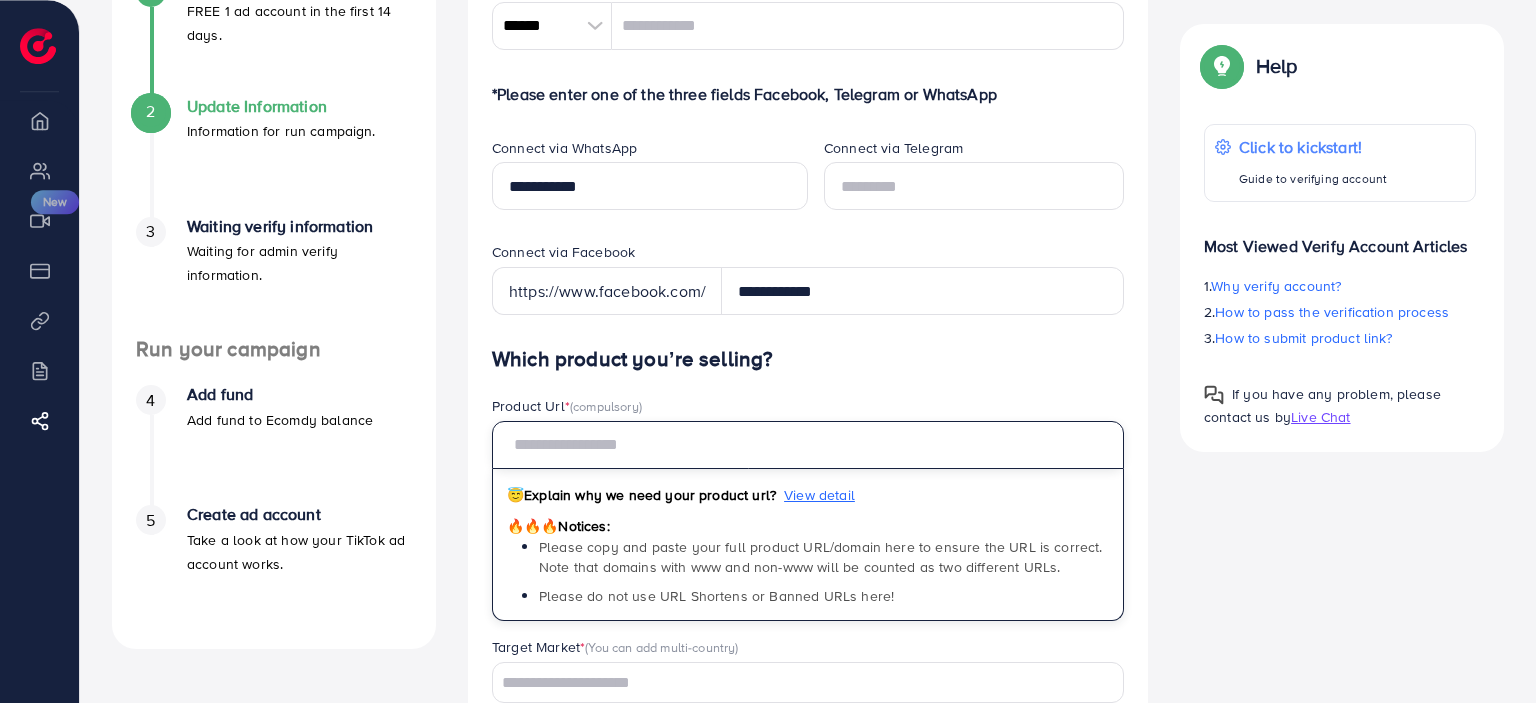 click at bounding box center [808, 445] 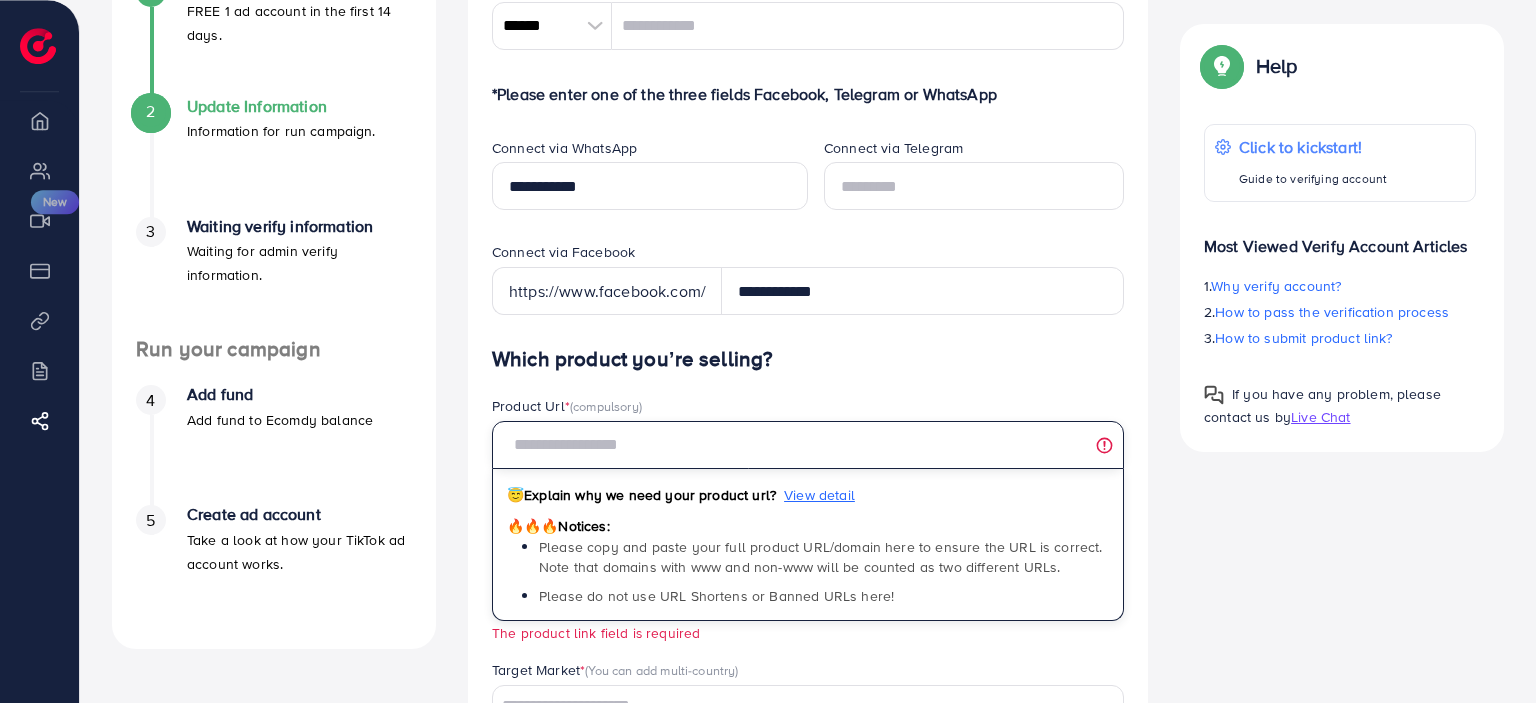 click at bounding box center (808, 445) 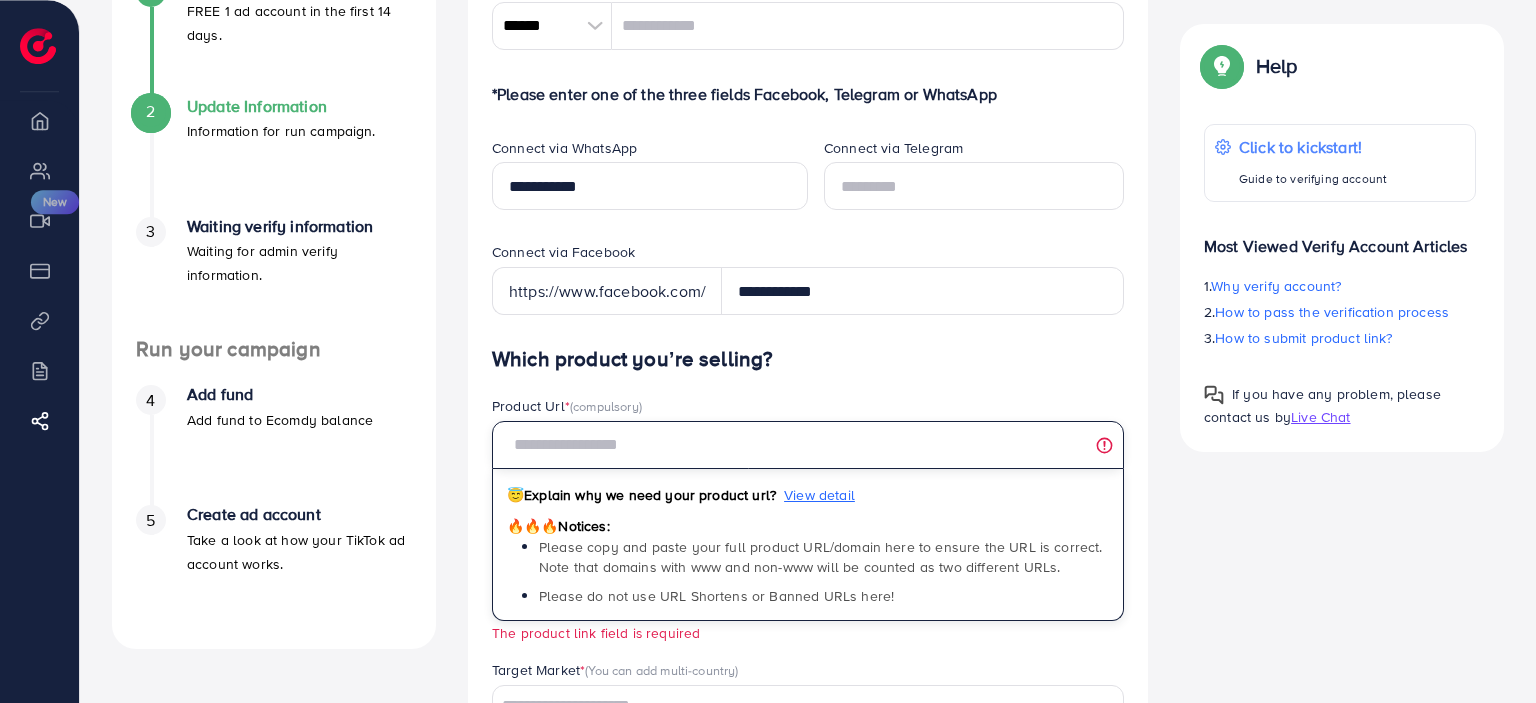paste on "**********" 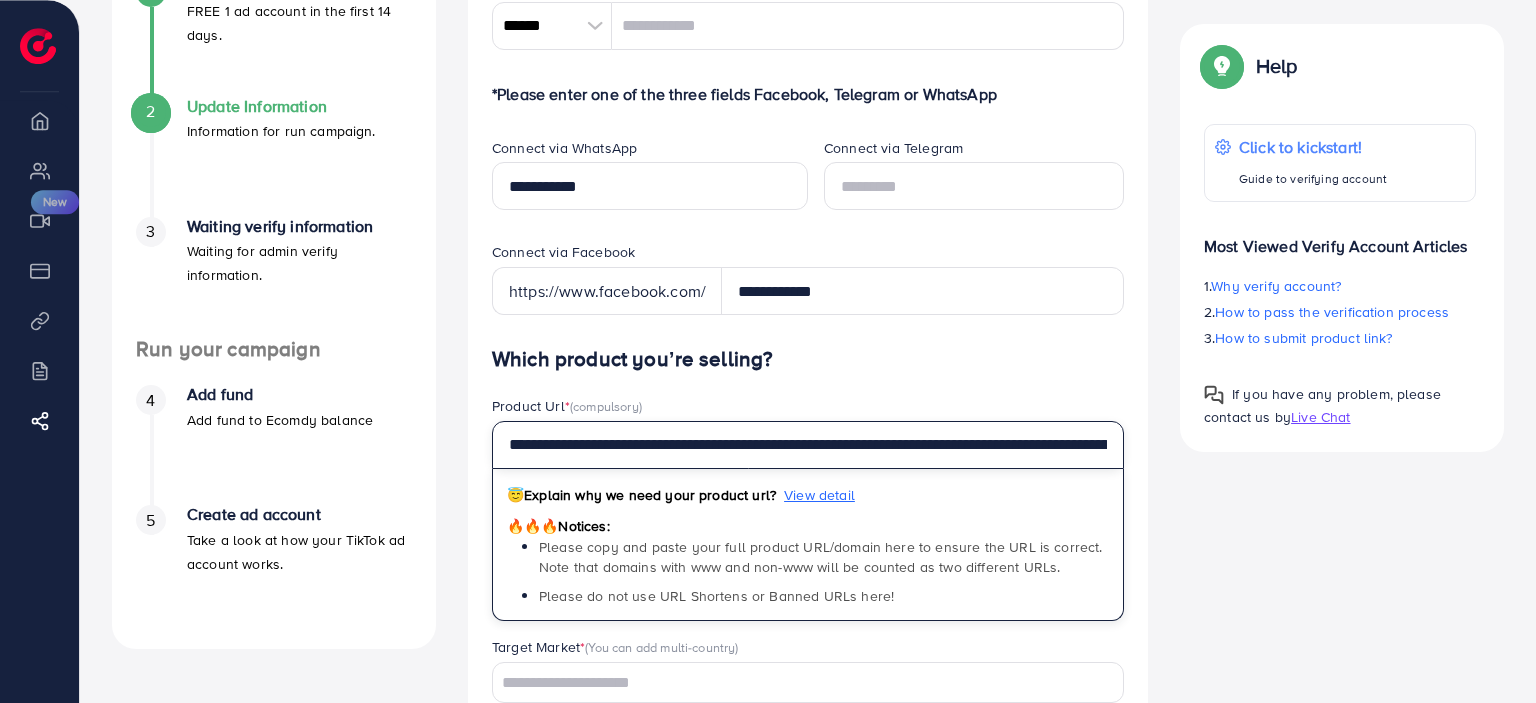 scroll, scrollTop: 0, scrollLeft: 2471, axis: horizontal 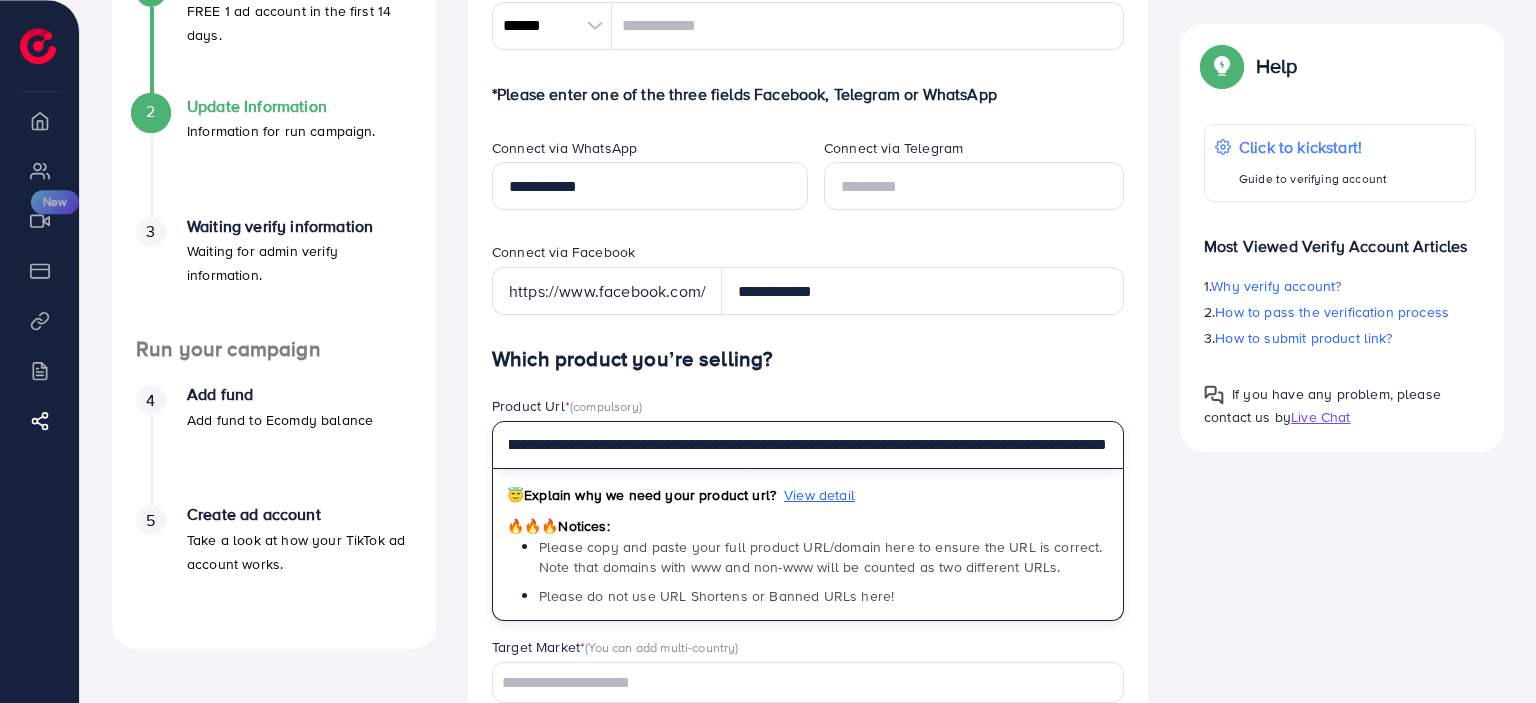 type on "**********" 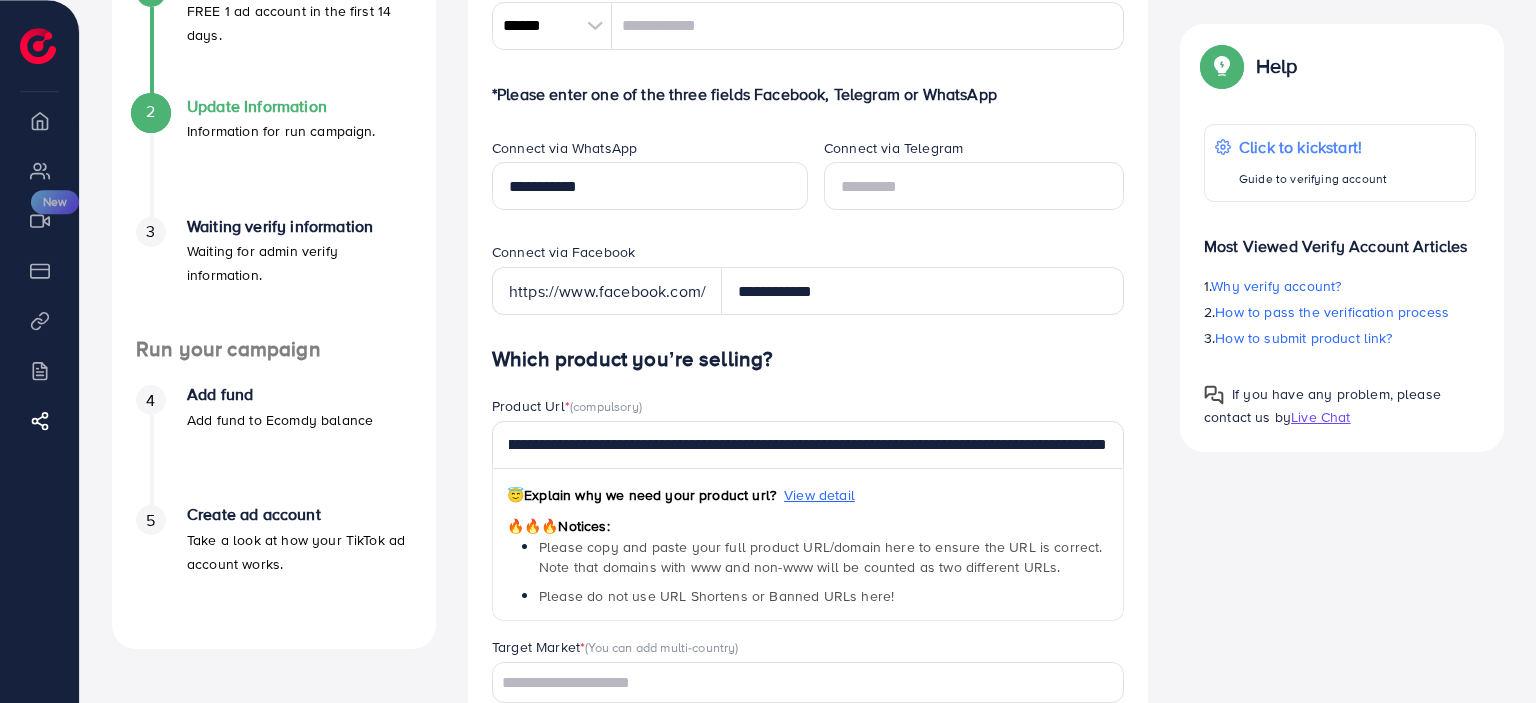 click on "**********" at bounding box center [808, 784] 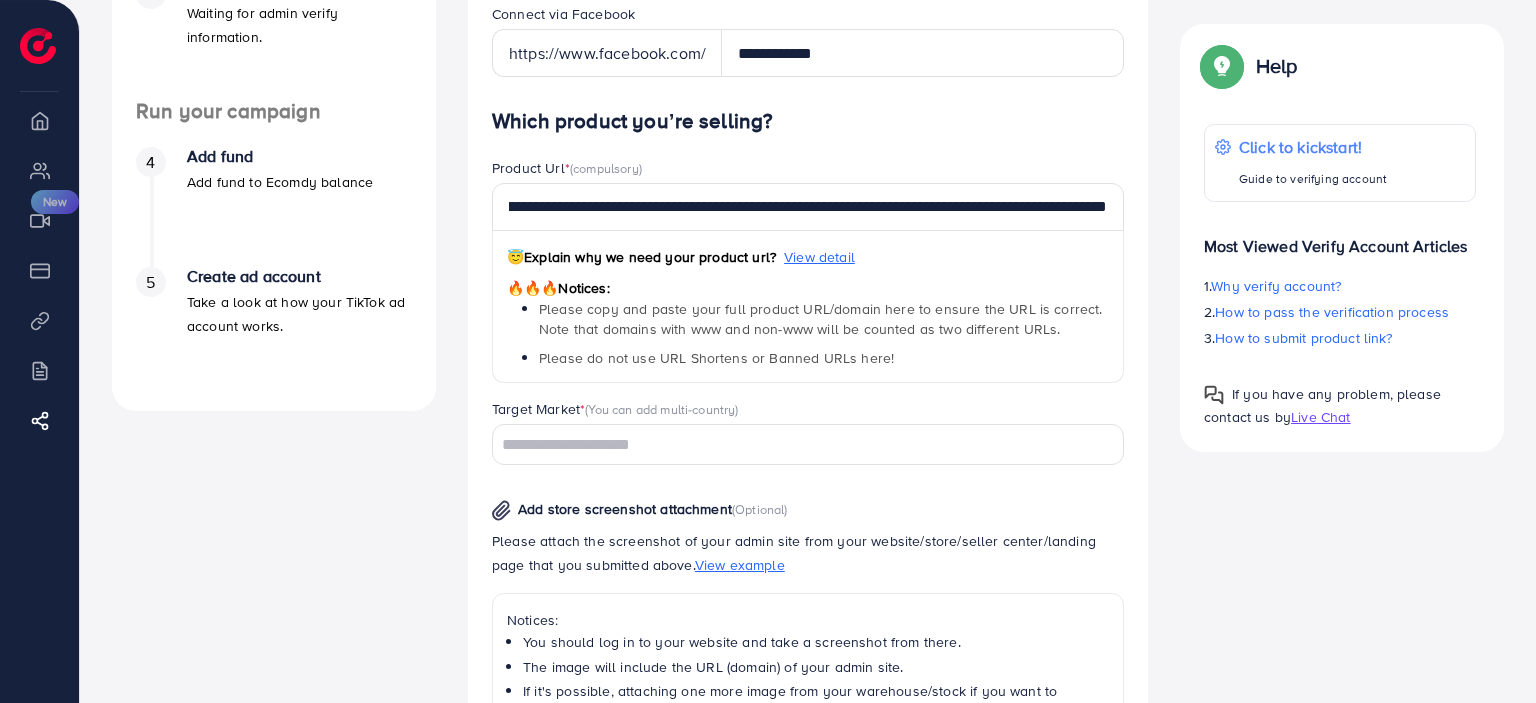 scroll, scrollTop: 543, scrollLeft: 0, axis: vertical 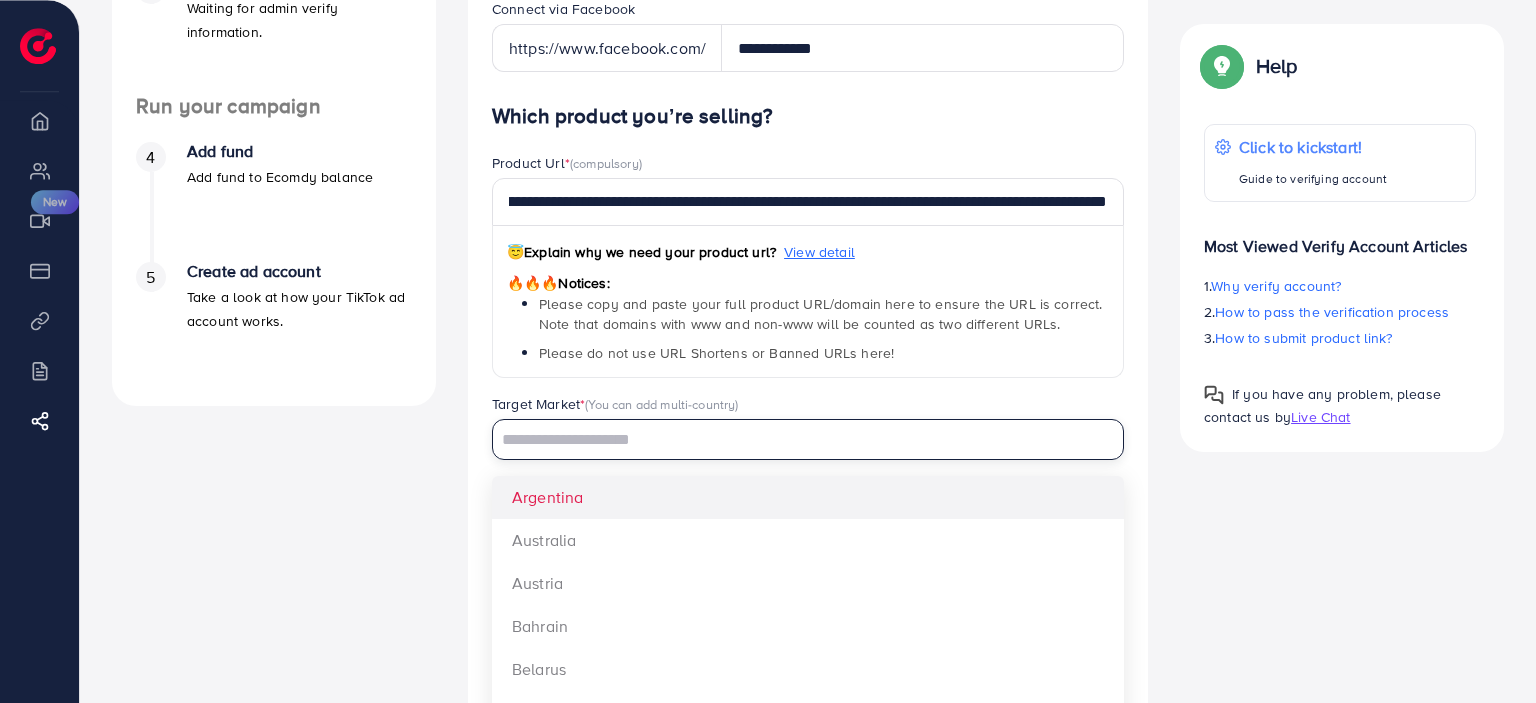 click at bounding box center (796, 440) 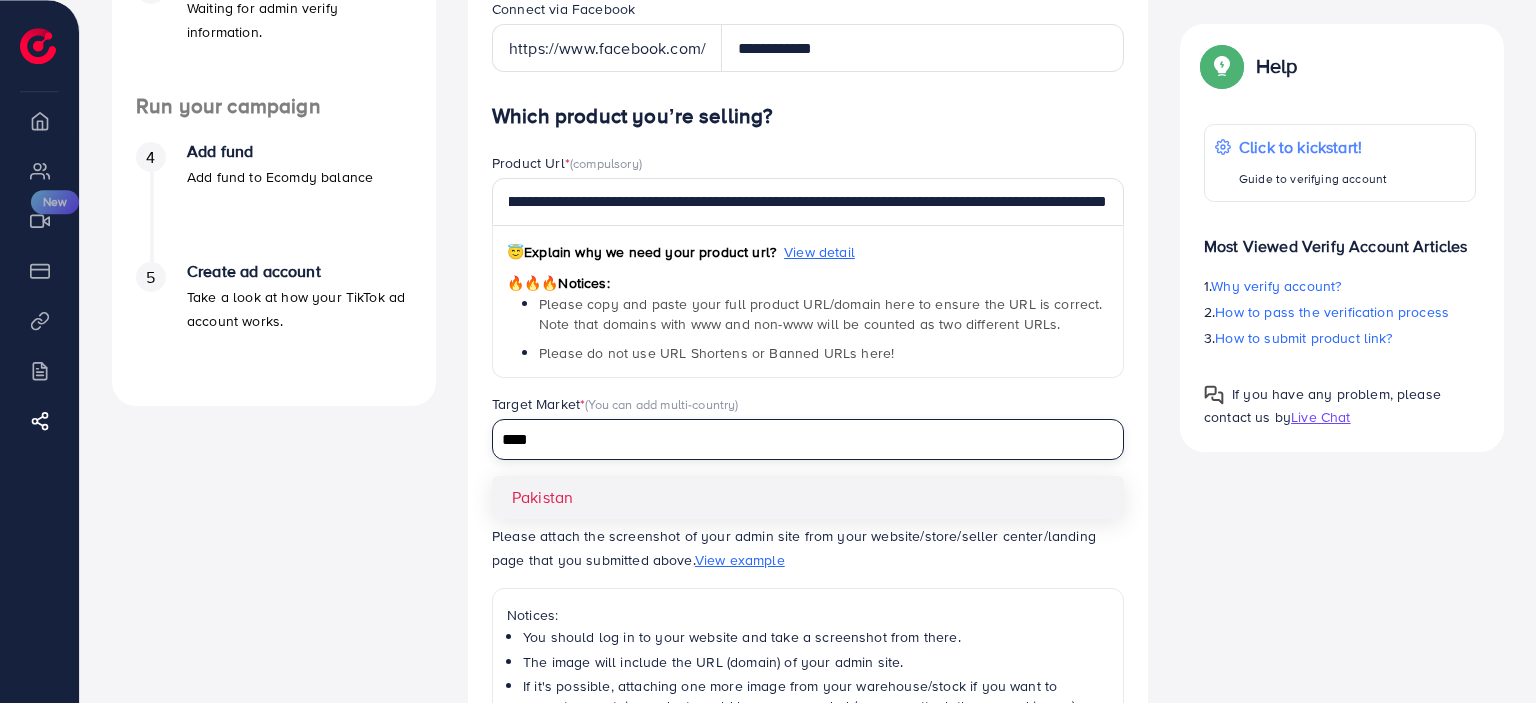 type on "****" 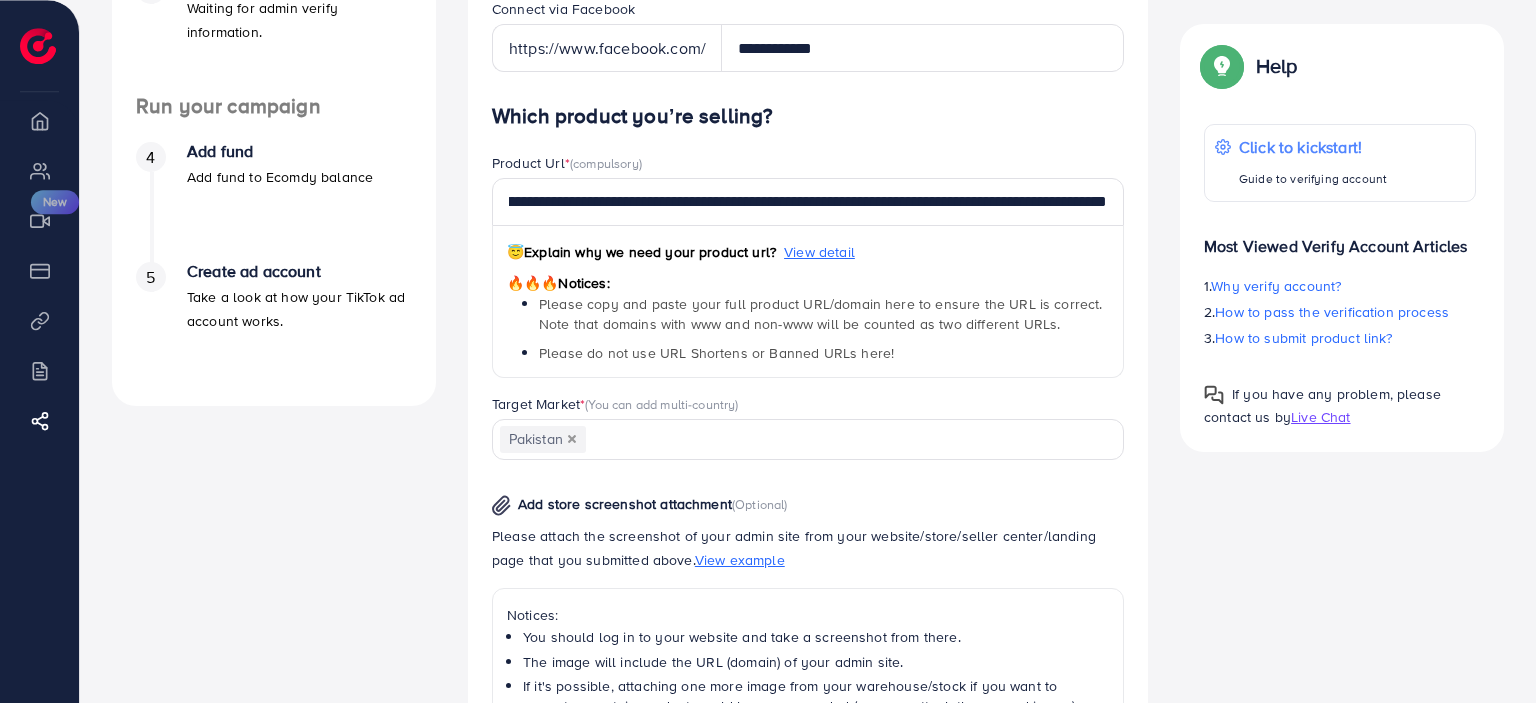 click on "**********" at bounding box center [808, 541] 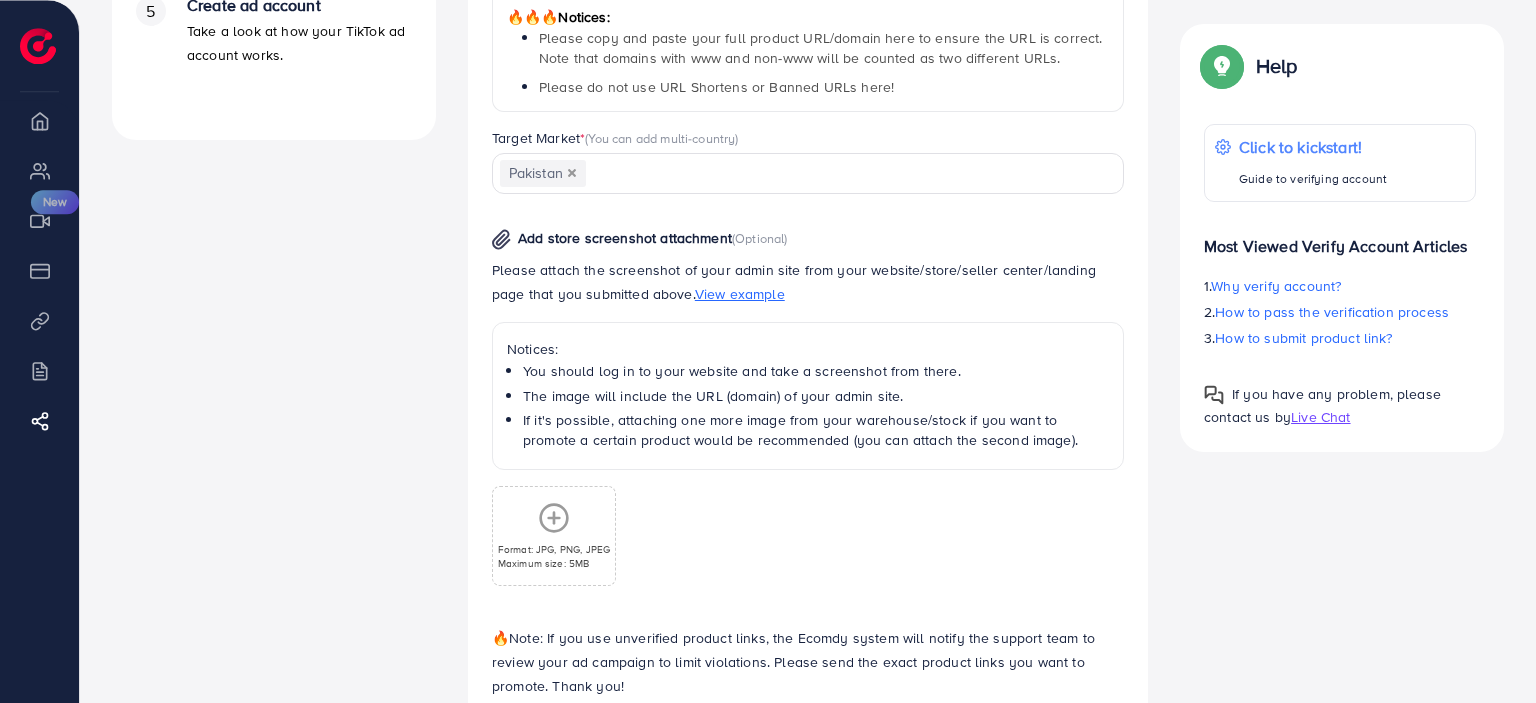 scroll, scrollTop: 812, scrollLeft: 0, axis: vertical 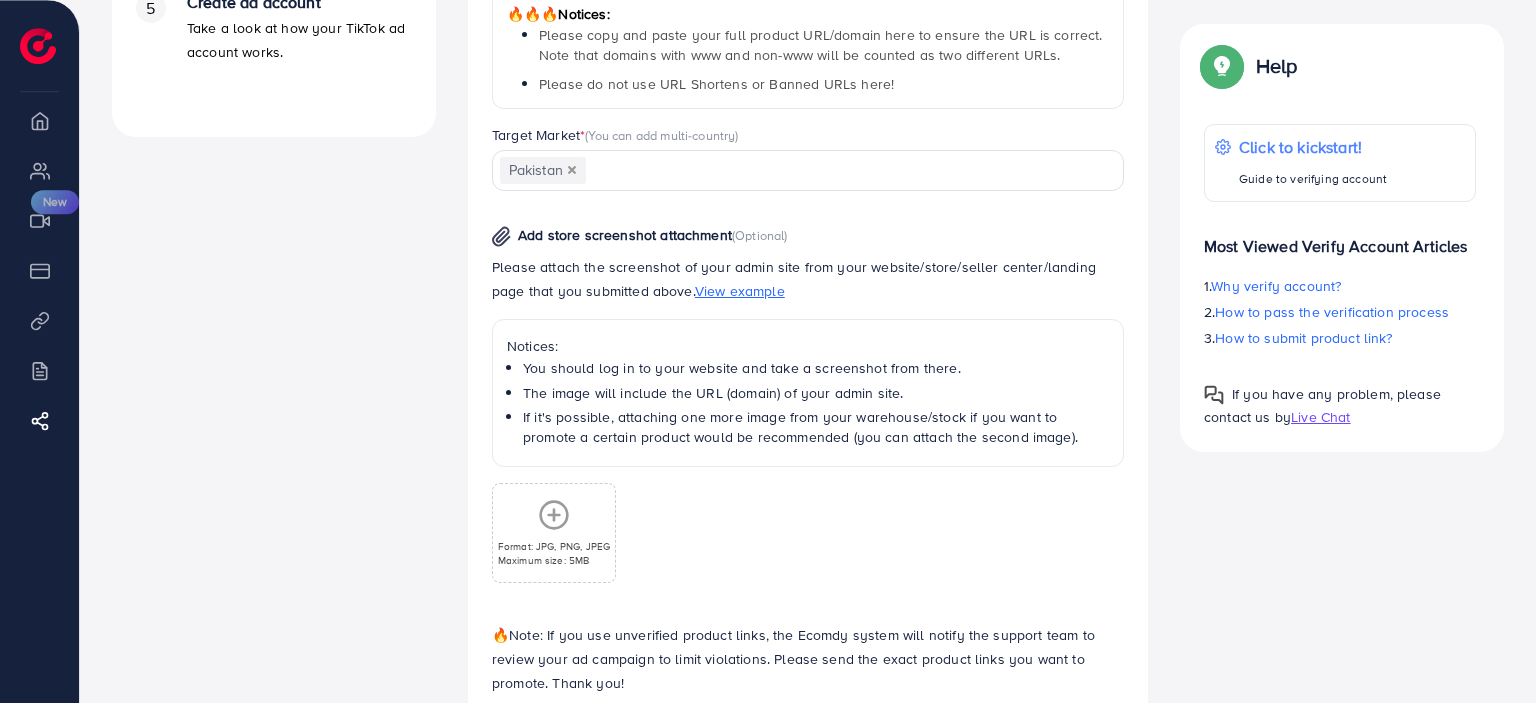 click on "Format: JPG, PNG, JPEG   Maximum size: 5MB" at bounding box center [554, 533] 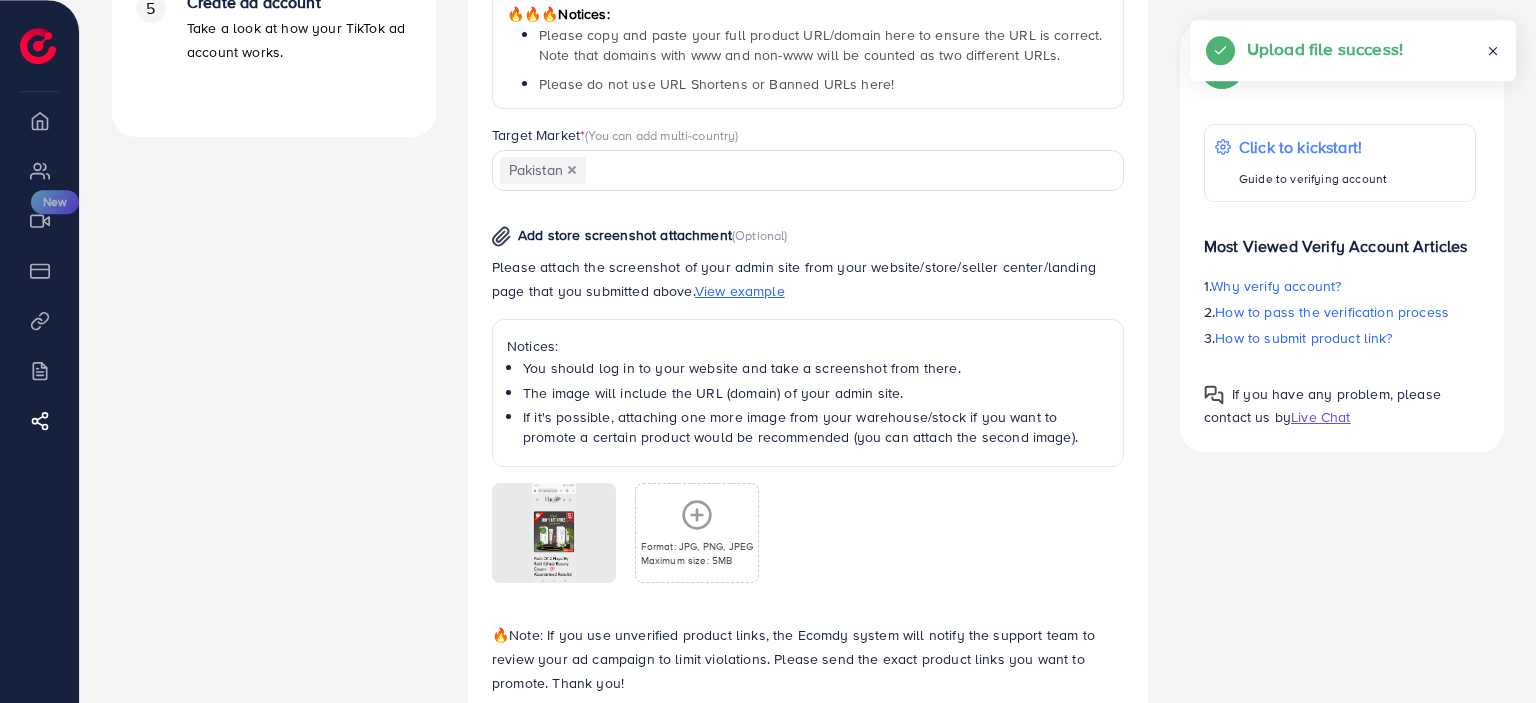 scroll, scrollTop: 912, scrollLeft: 0, axis: vertical 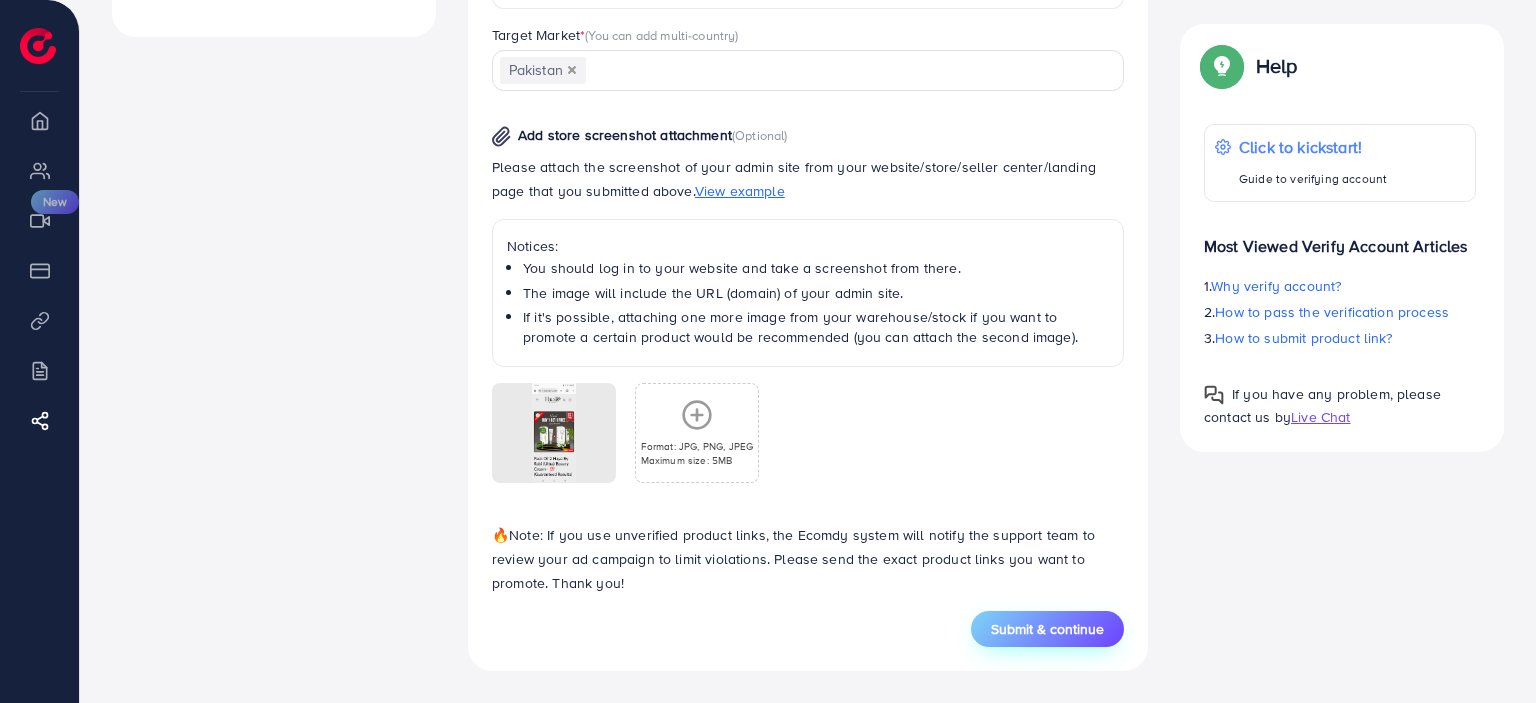 click on "Submit & continue" at bounding box center [1047, 629] 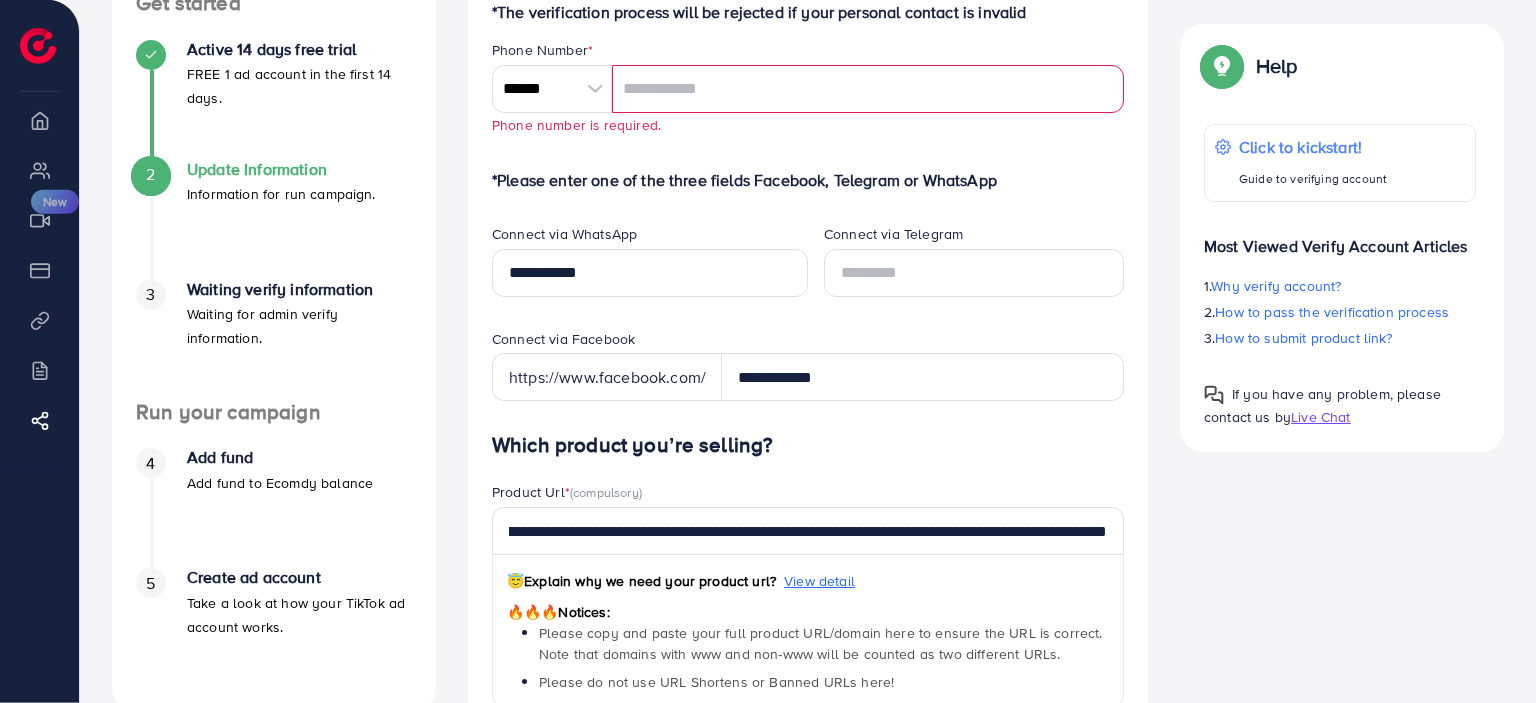 scroll, scrollTop: 236, scrollLeft: 0, axis: vertical 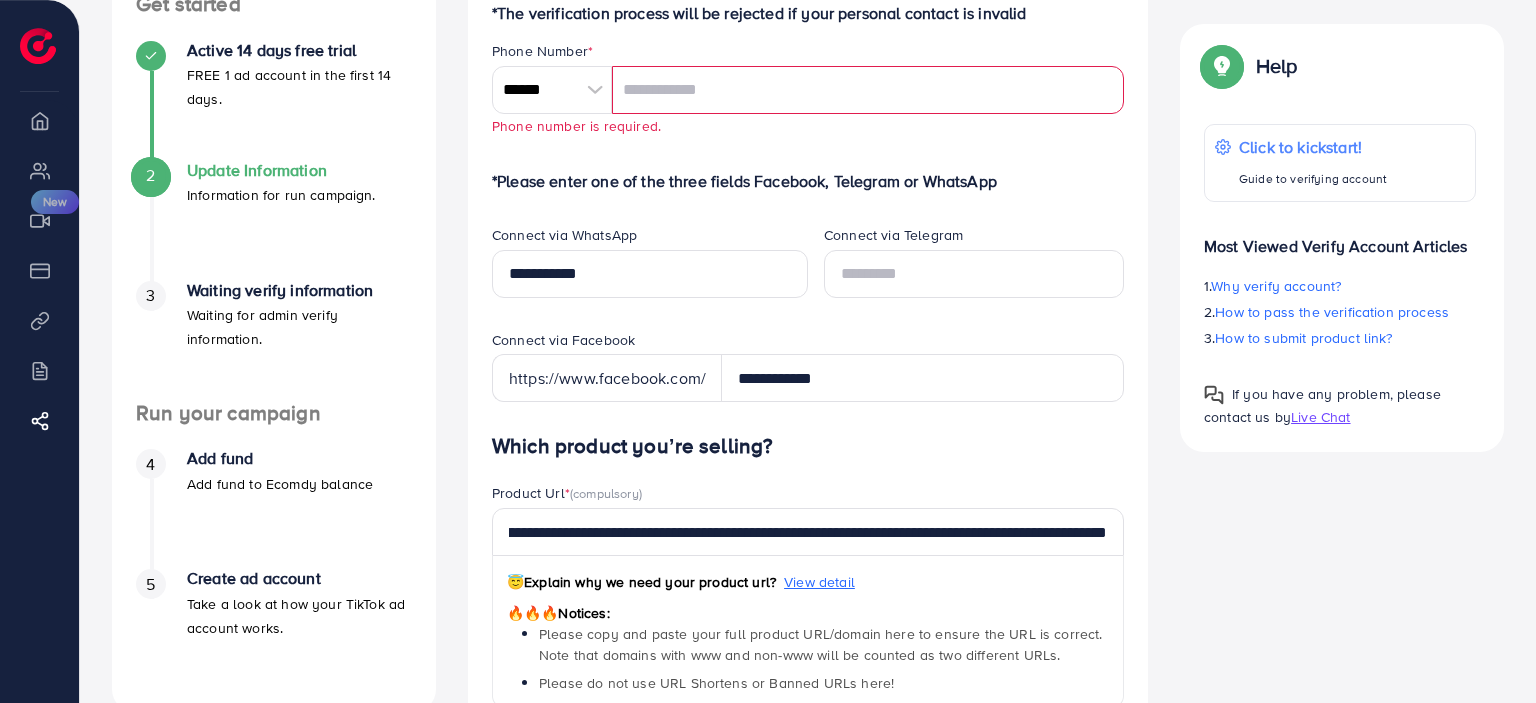 click at bounding box center [868, 90] 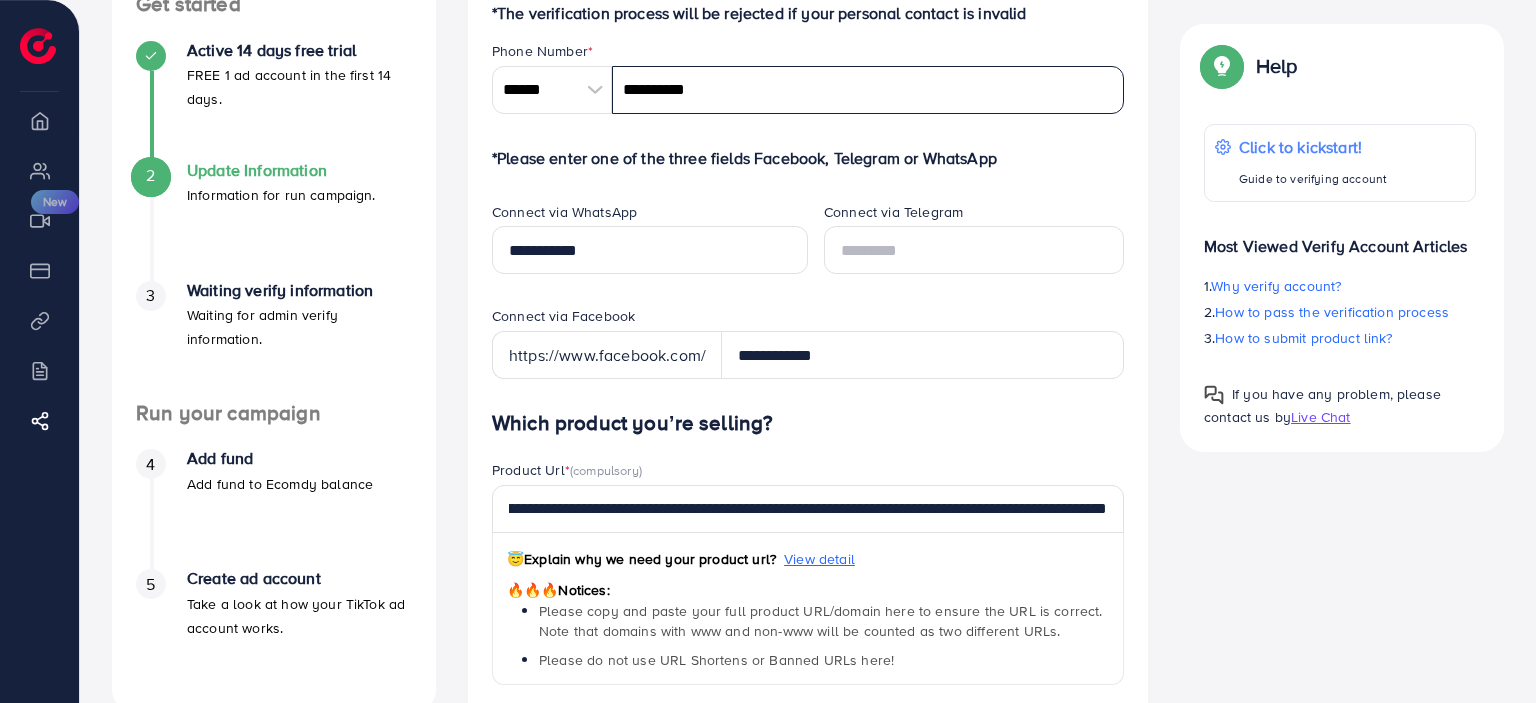 type on "**********" 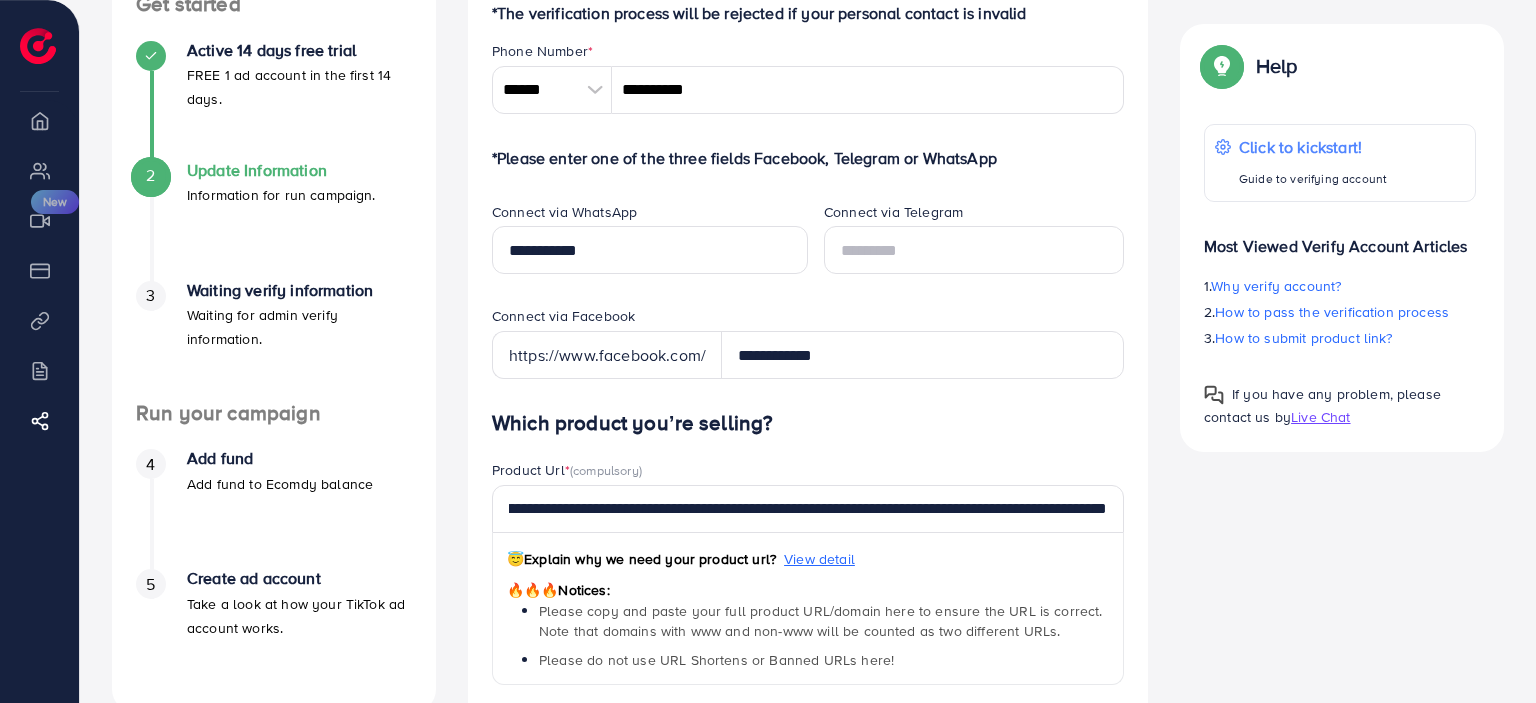 click on "**********" at bounding box center (808, 662) 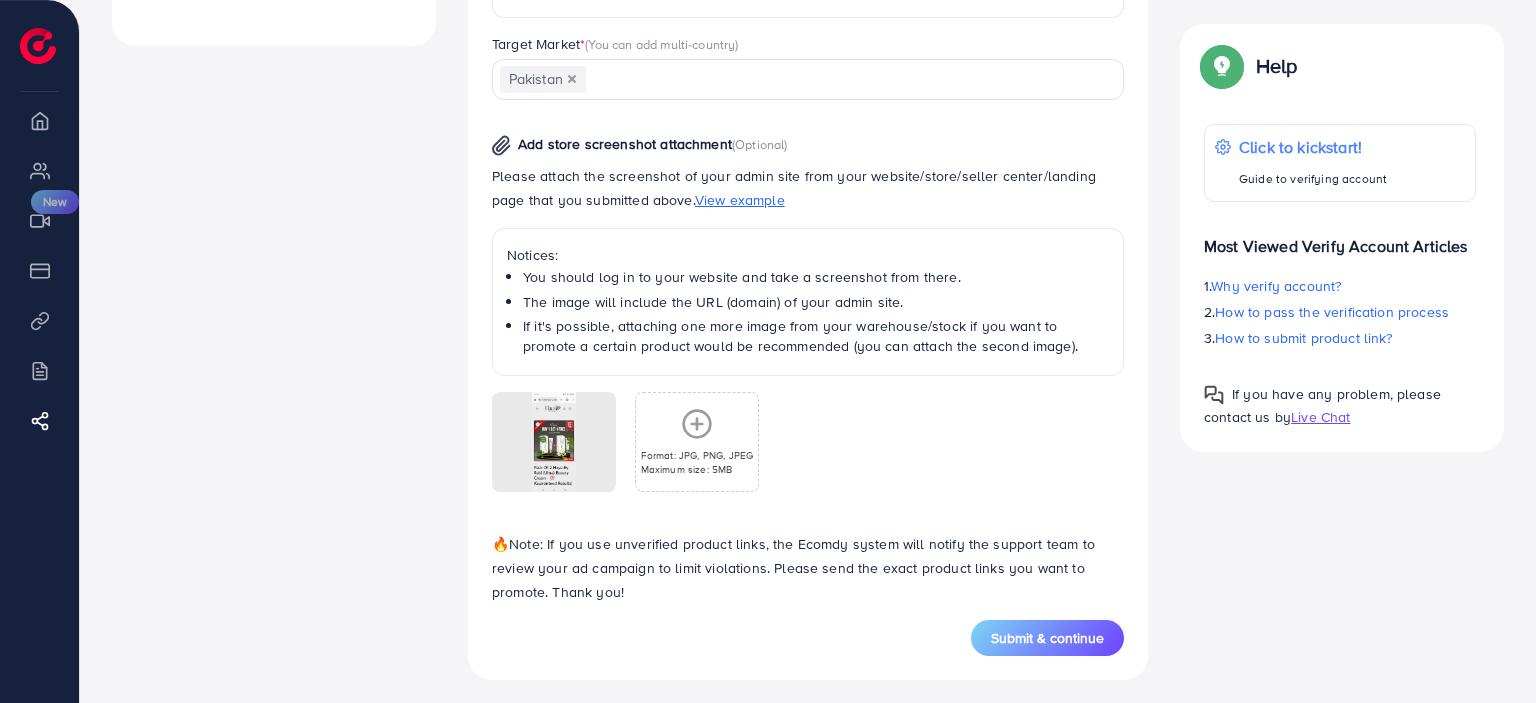 scroll, scrollTop: 912, scrollLeft: 0, axis: vertical 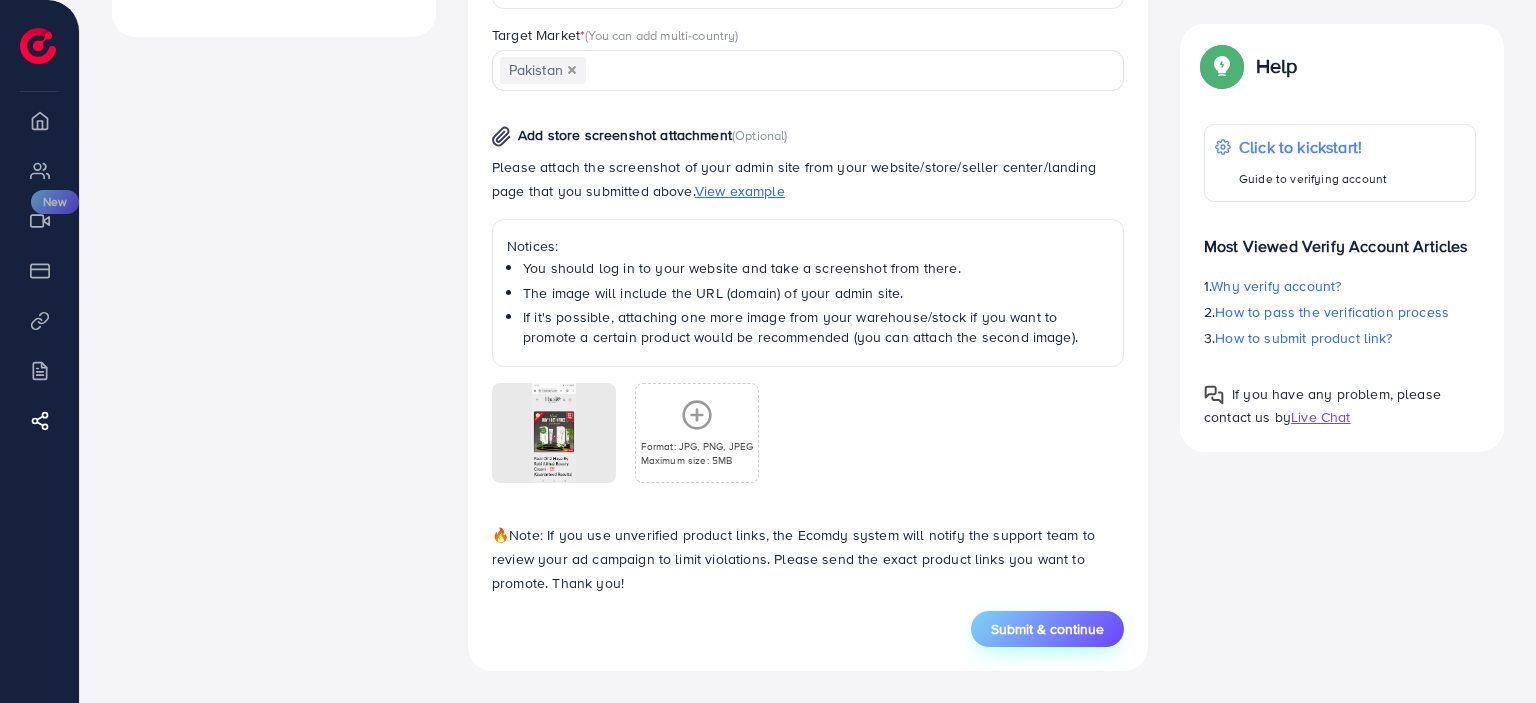 click on "Submit & continue" at bounding box center (1047, 629) 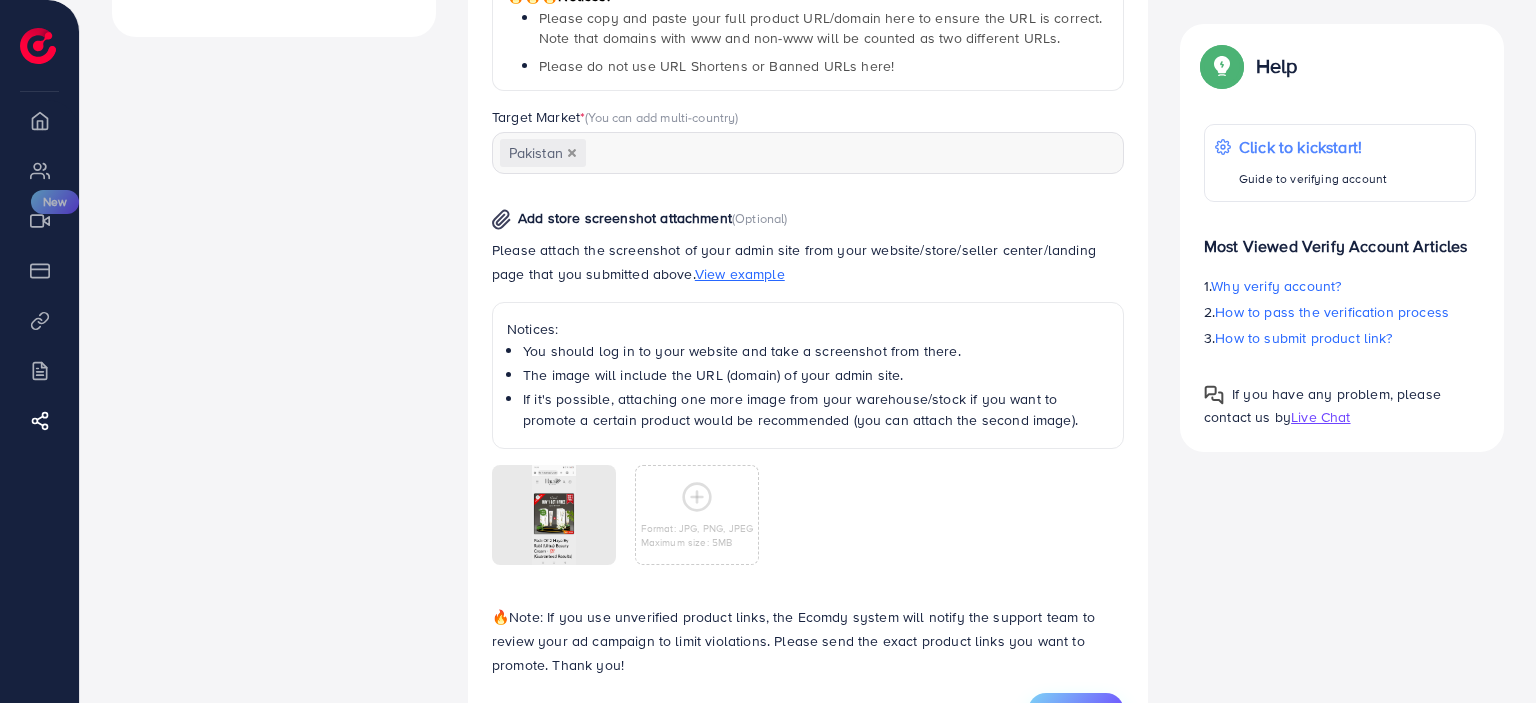 scroll, scrollTop: 0, scrollLeft: 0, axis: both 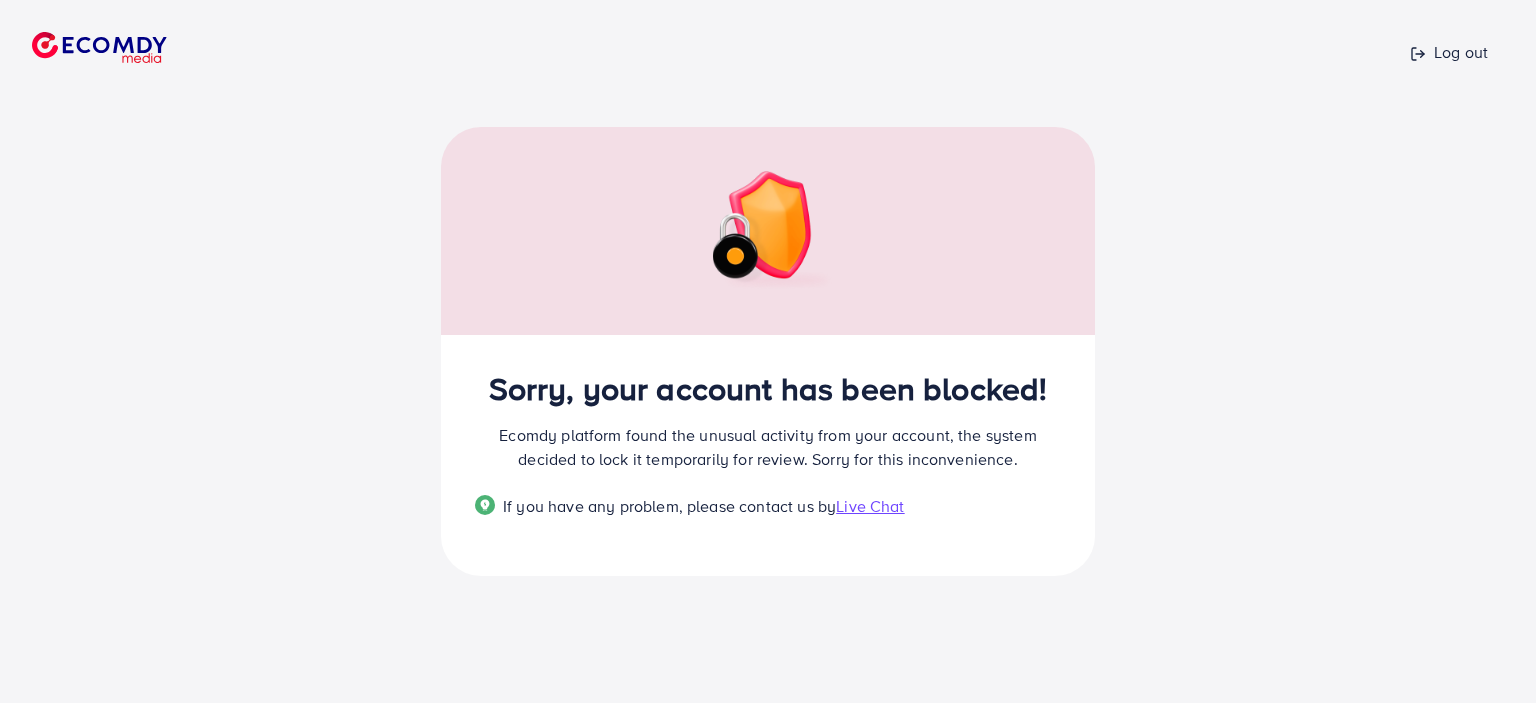 click on "Live Chat" at bounding box center [870, 506] 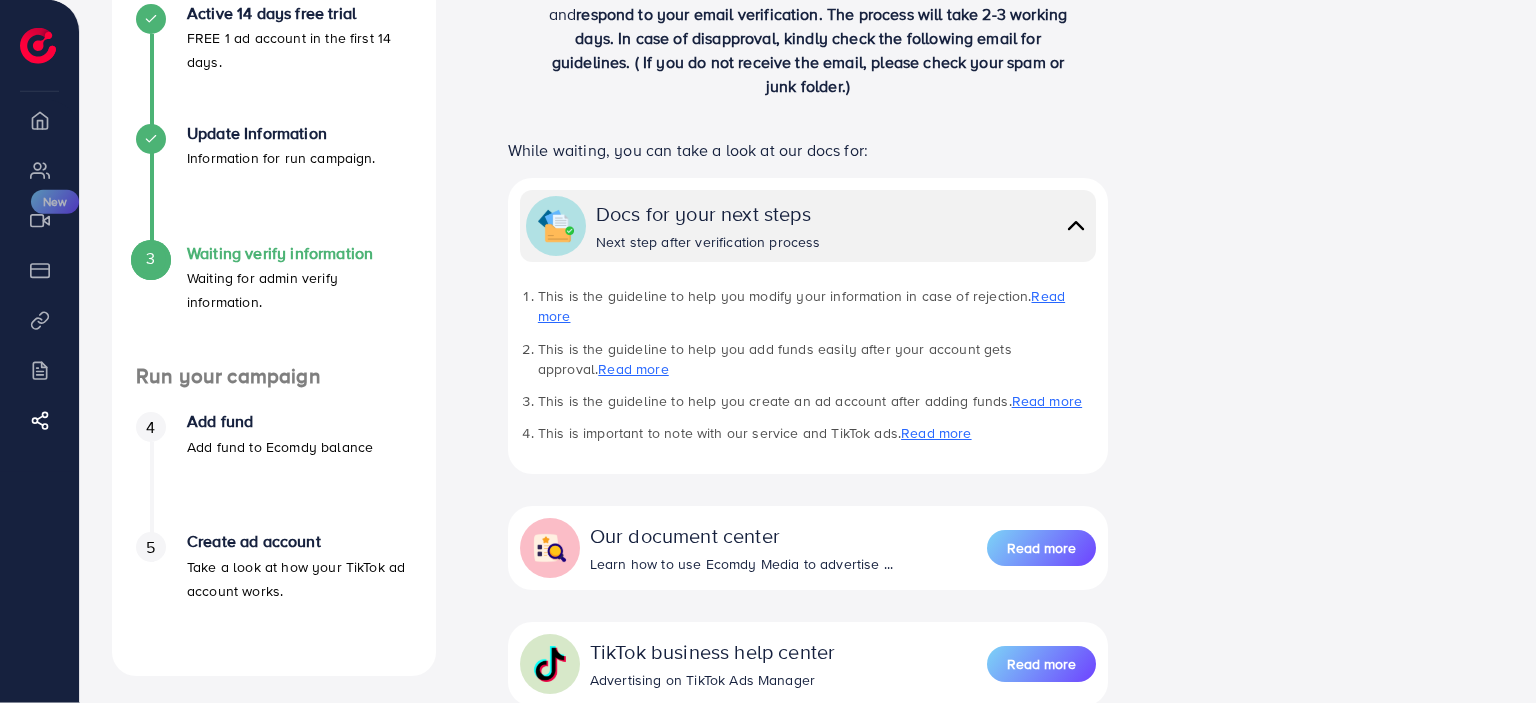 scroll, scrollTop: 275, scrollLeft: 0, axis: vertical 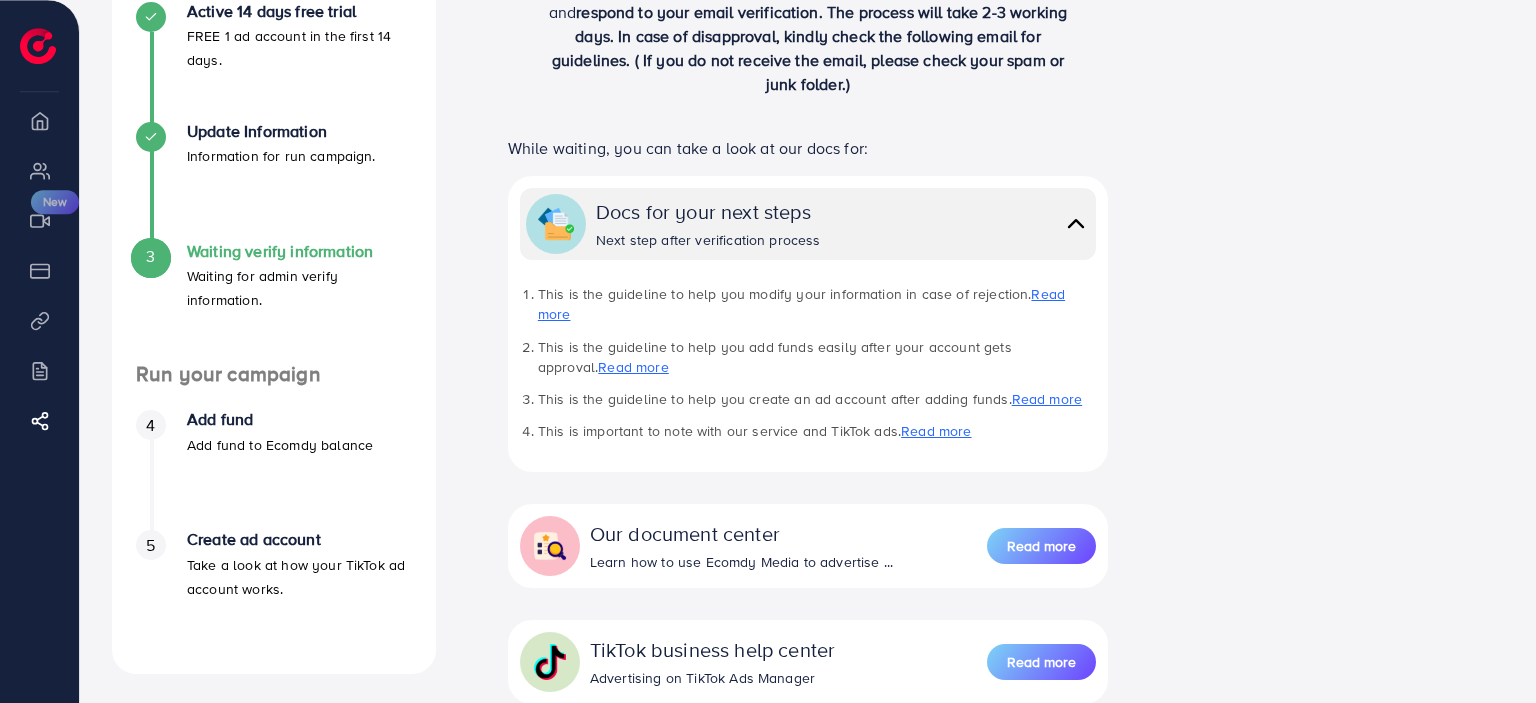 click on "Waiting for admin verify information." at bounding box center [299, 288] 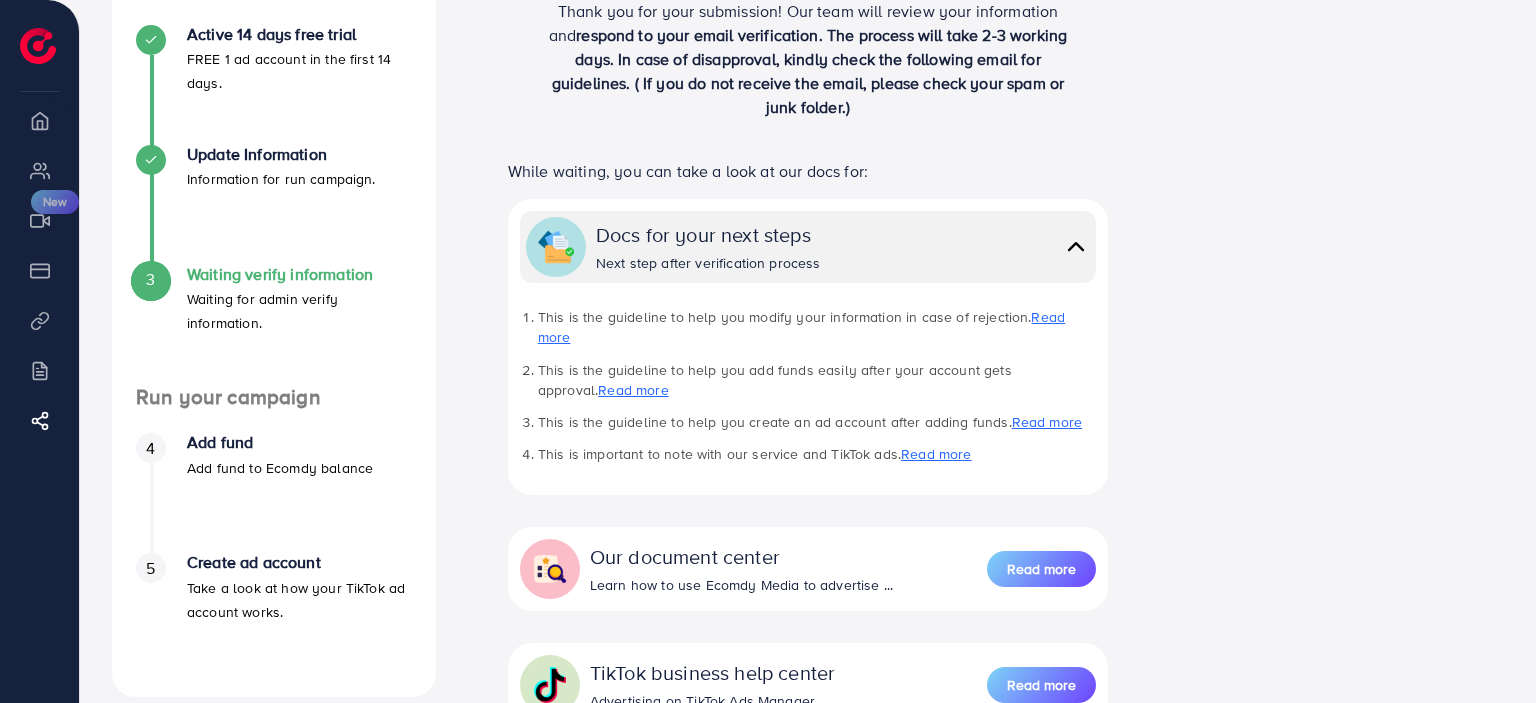scroll, scrollTop: 244, scrollLeft: 0, axis: vertical 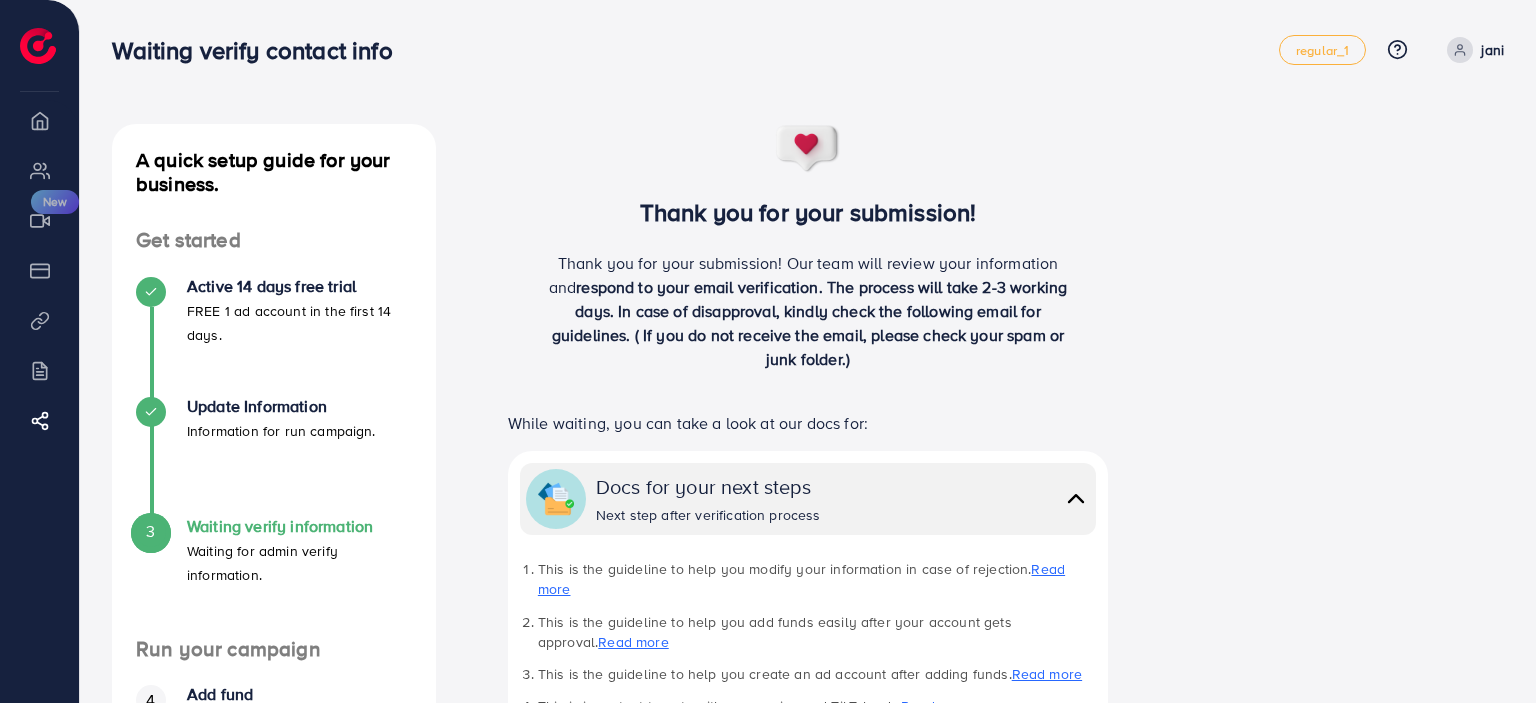 click at bounding box center [1460, 50] 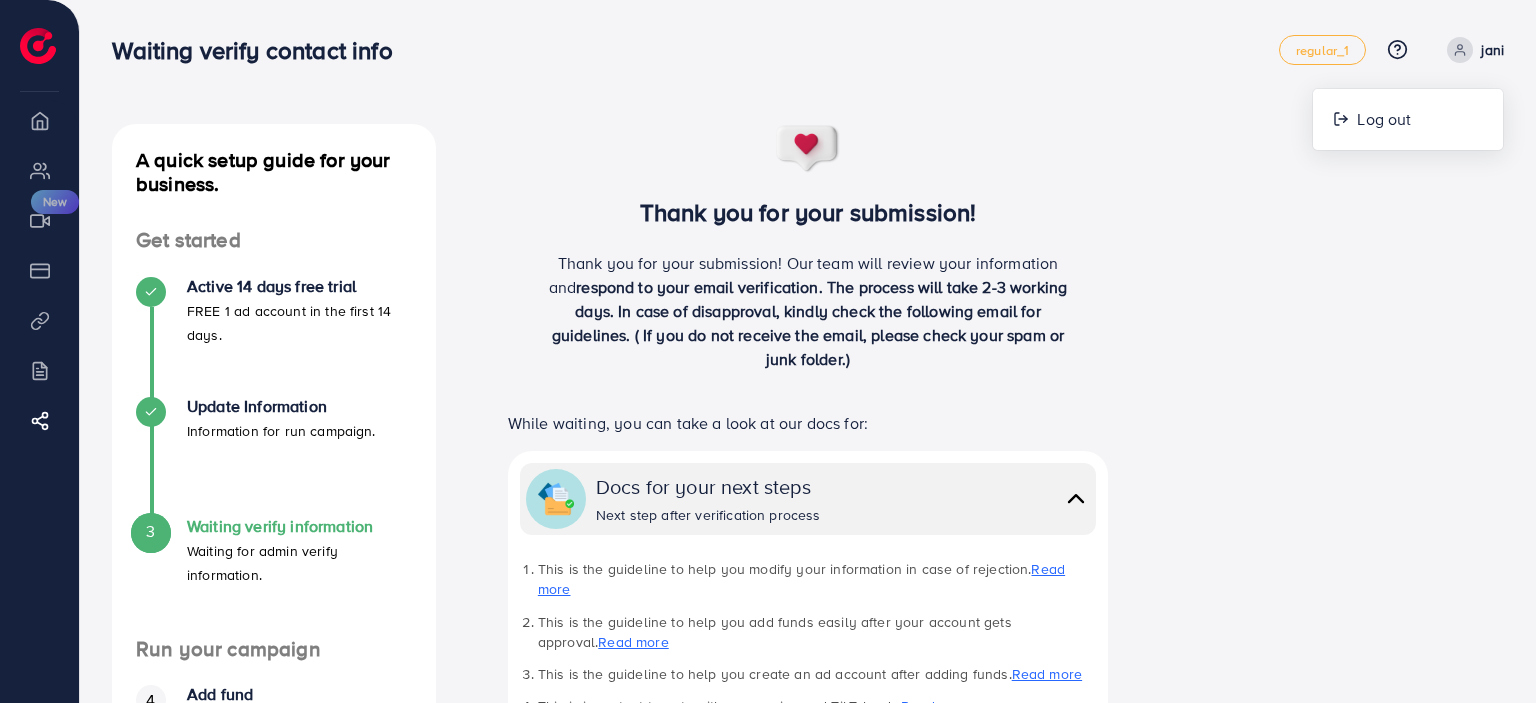 click on "A quick setup guide for your business.   Get started   Active 14 days free trial   FREE 1 ad account in the first 14 days.   Update Information   Information for run campaign.   3   Waiting verify information   Waiting for admin verify information.   Run your campaign   4   Add fund   Add fund to Ecomdy balance   5   Create ad account   Take a look at how your TikTok ad account works.  A quick setup guide for your business.  Waiting verify information   Waiting for admin verify information.   Thank you for your submission!   Thank you for your submission! Our team will review your information and  respond to your email verification. The process will take 2-3 working days. In case of disapproval, kindly check the following email for guidelines. ( If you do not receive the email, please check your spam or junk folder.)   While waiting, you can take a look at our docs for:   Docs for your next steps   Next step after verification process   Read more   Read more   Read more   Read more   Our document center" at bounding box center [808, 638] 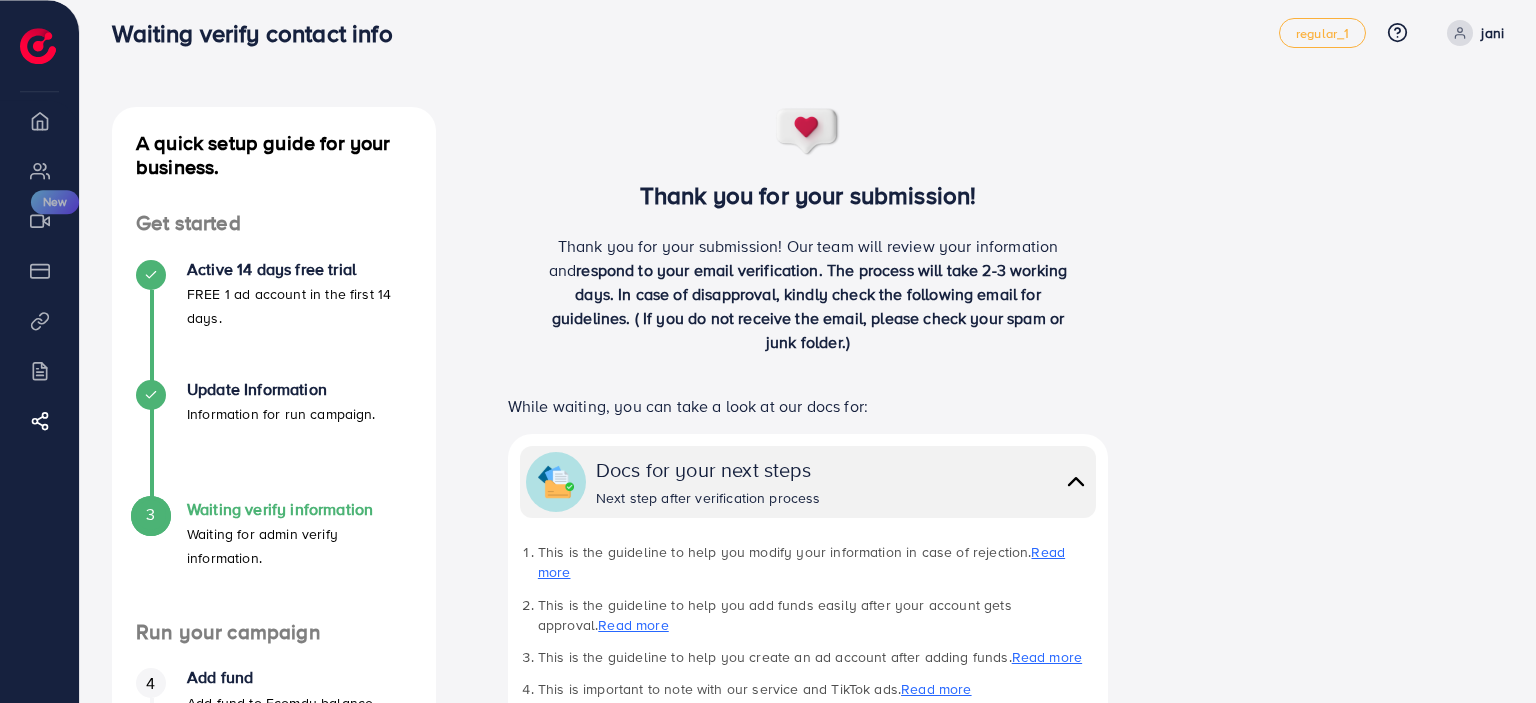scroll, scrollTop: 0, scrollLeft: 0, axis: both 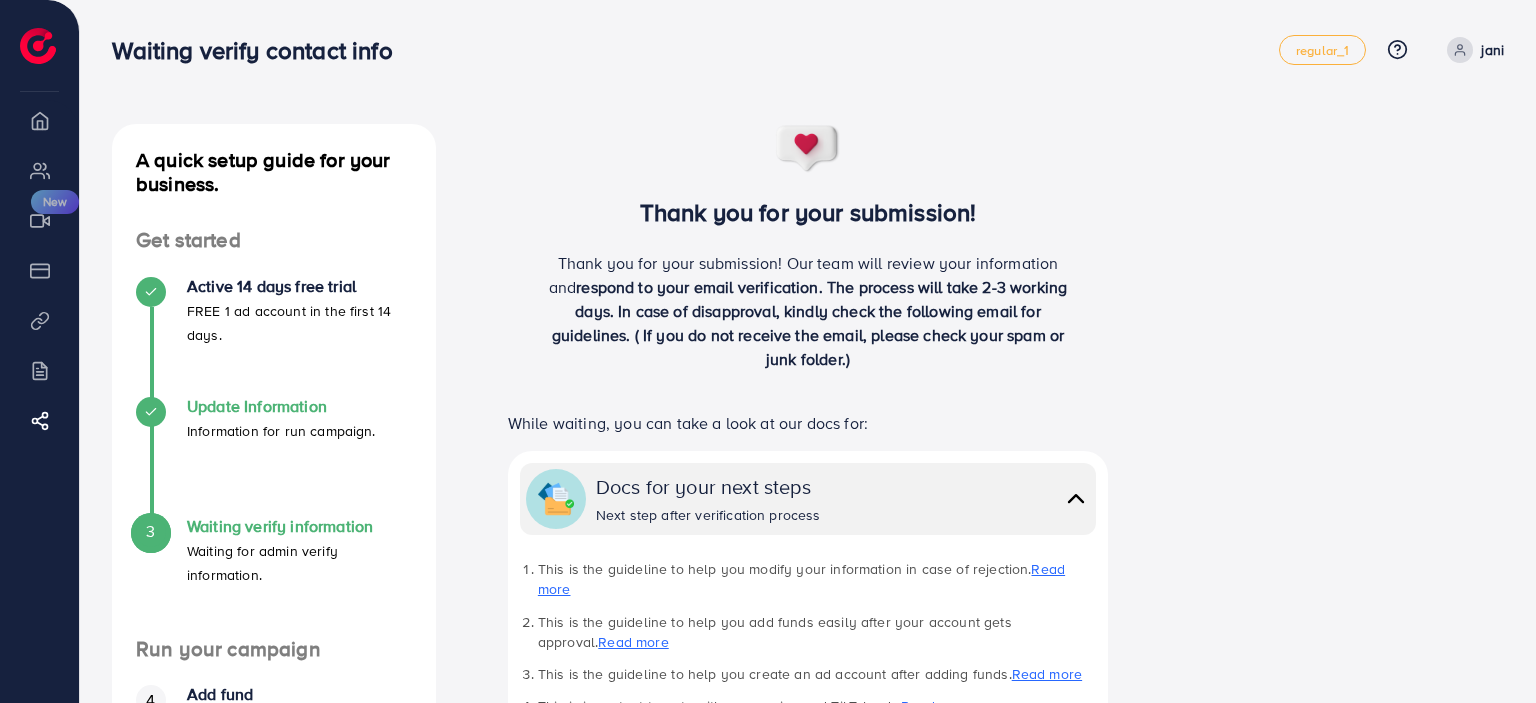 click on "Update Information" at bounding box center [281, 406] 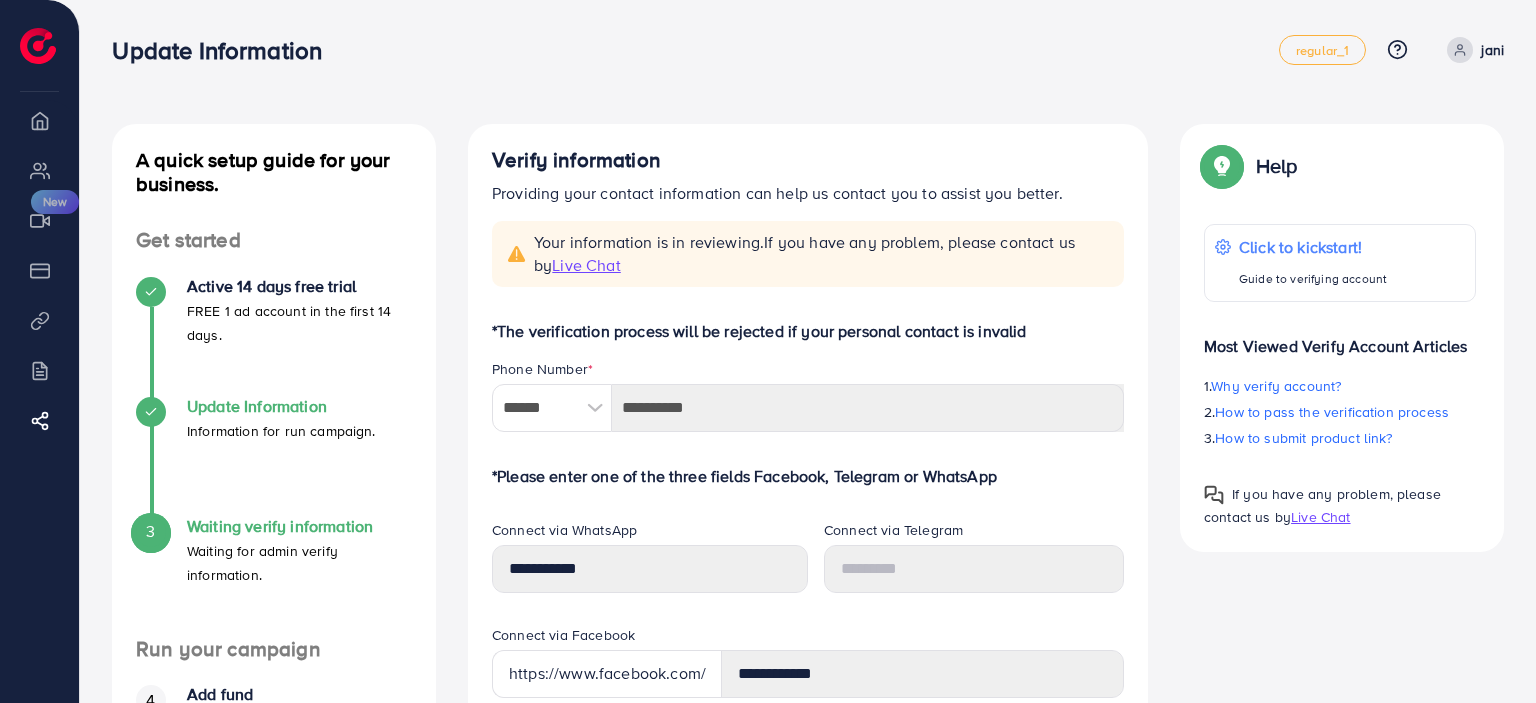 click on "Update Information" at bounding box center (281, 406) 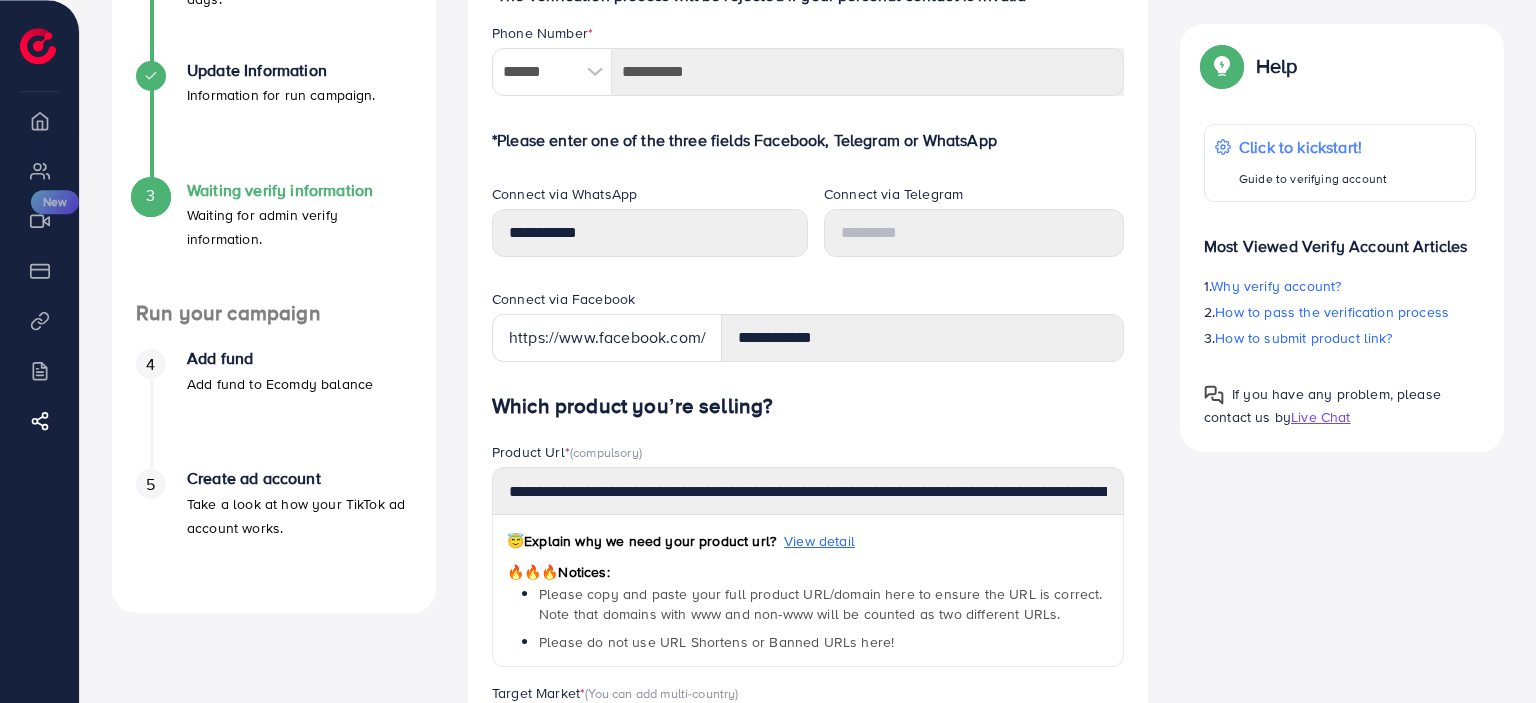 scroll, scrollTop: 263, scrollLeft: 0, axis: vertical 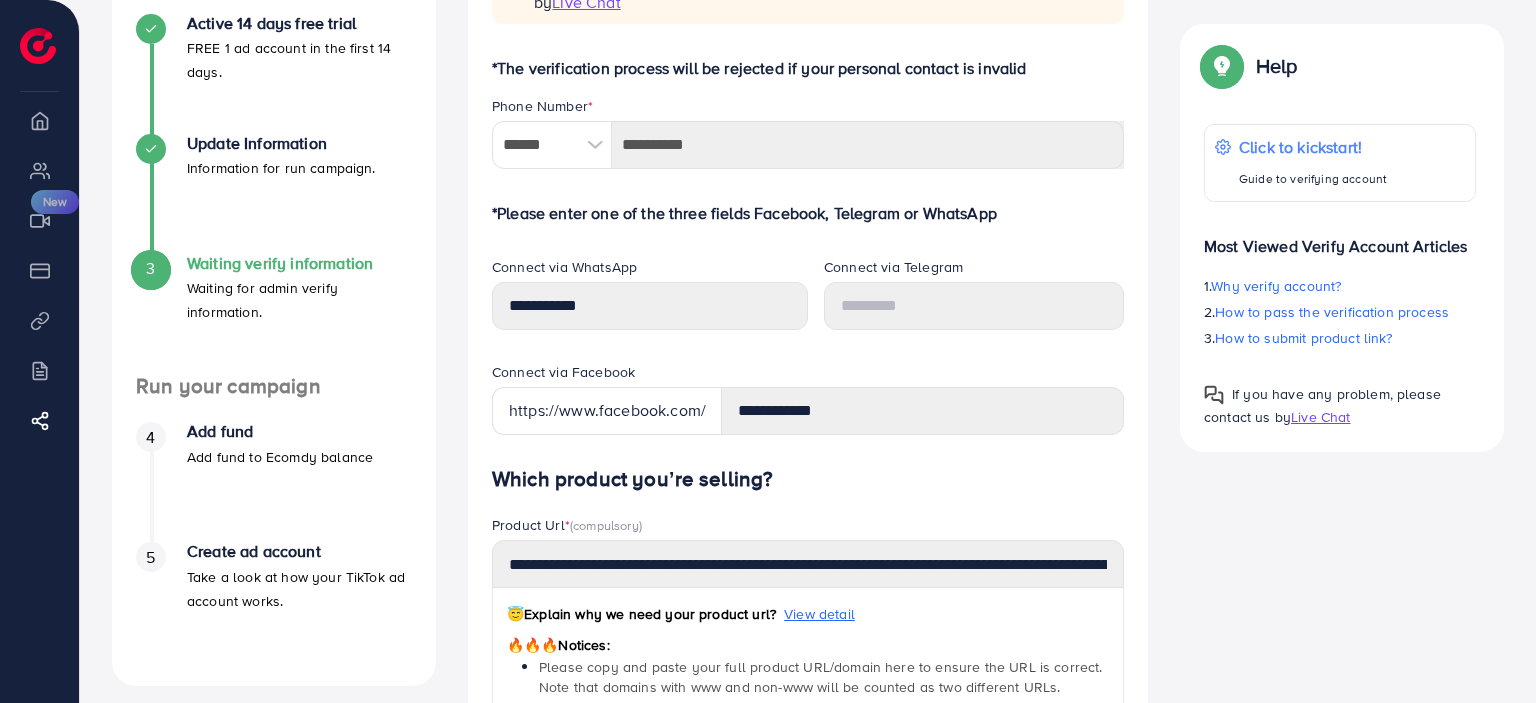 click on "Waiting for admin verify information." at bounding box center (299, 300) 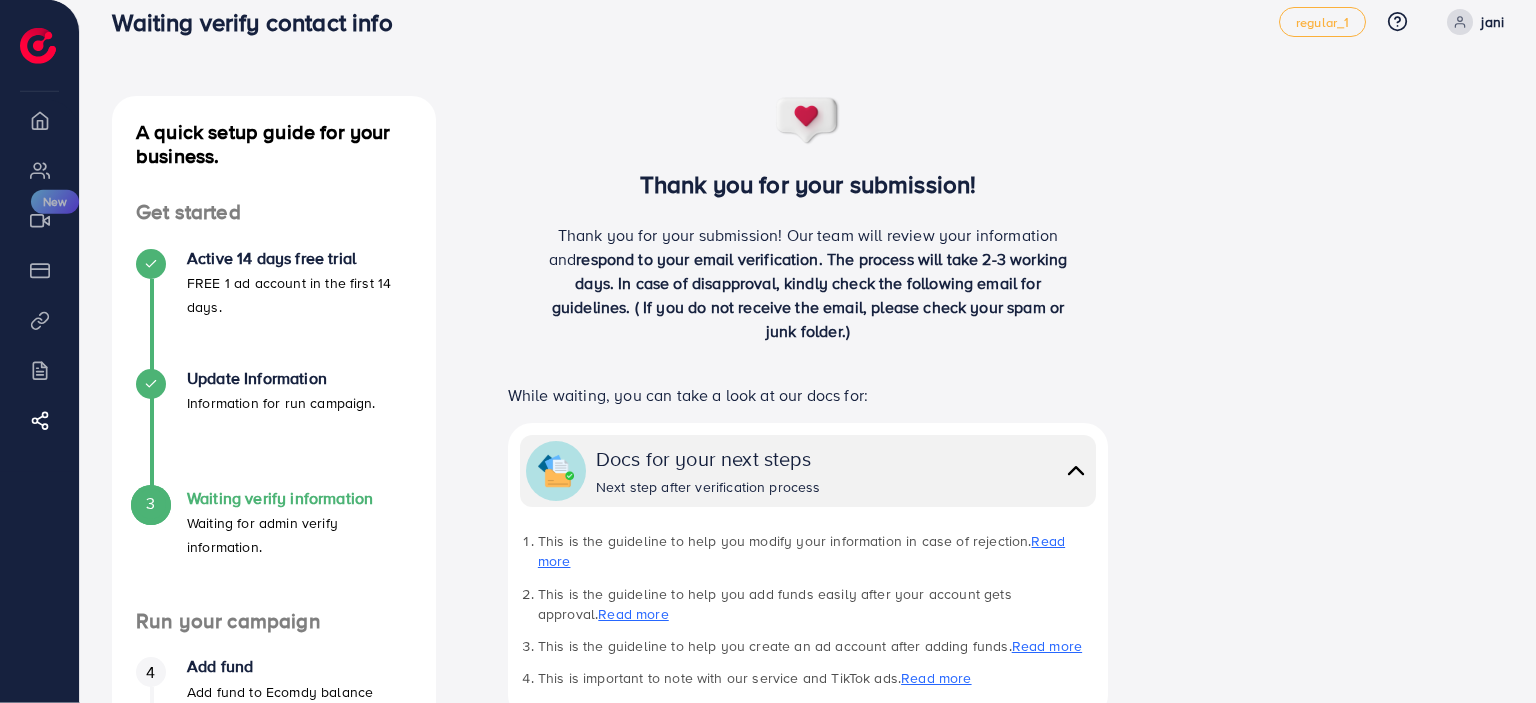 scroll, scrollTop: 0, scrollLeft: 0, axis: both 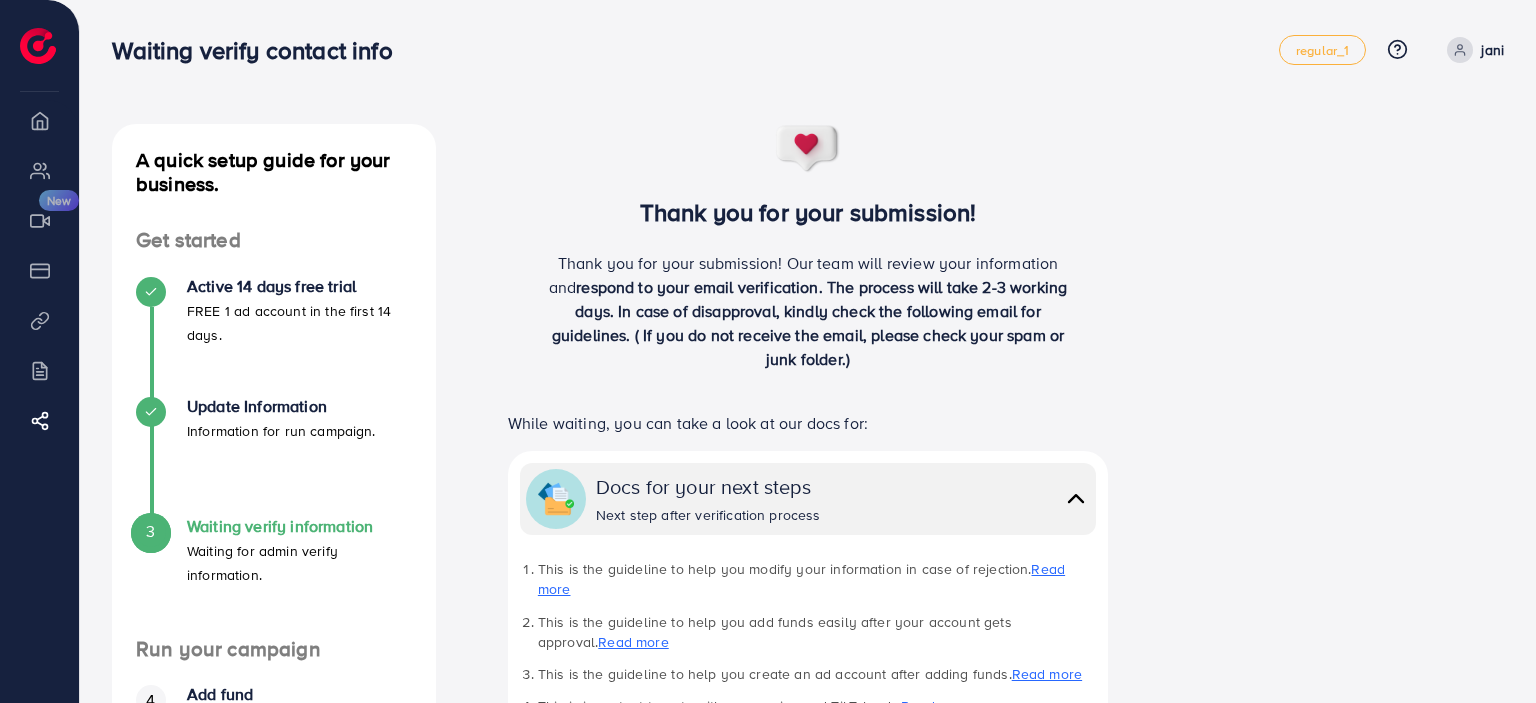 click on "Thank you for your submission! Our team will review your information and  respond to your email verification. The process will take 2-3 working days. In case of disapproval, kindly check the following email for guidelines. ( If you do not receive the email, please check your spam or junk folder.)" at bounding box center [808, 319] 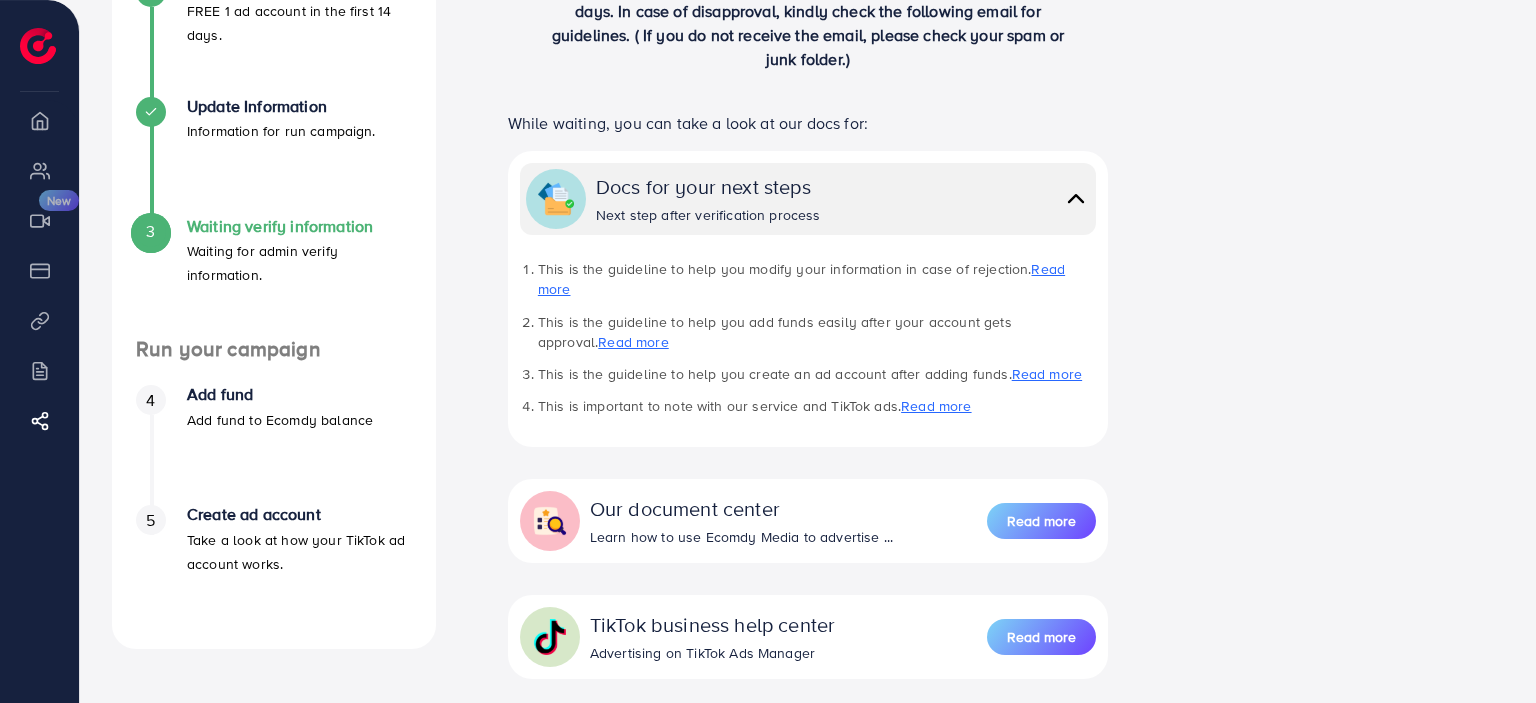 scroll, scrollTop: 316, scrollLeft: 0, axis: vertical 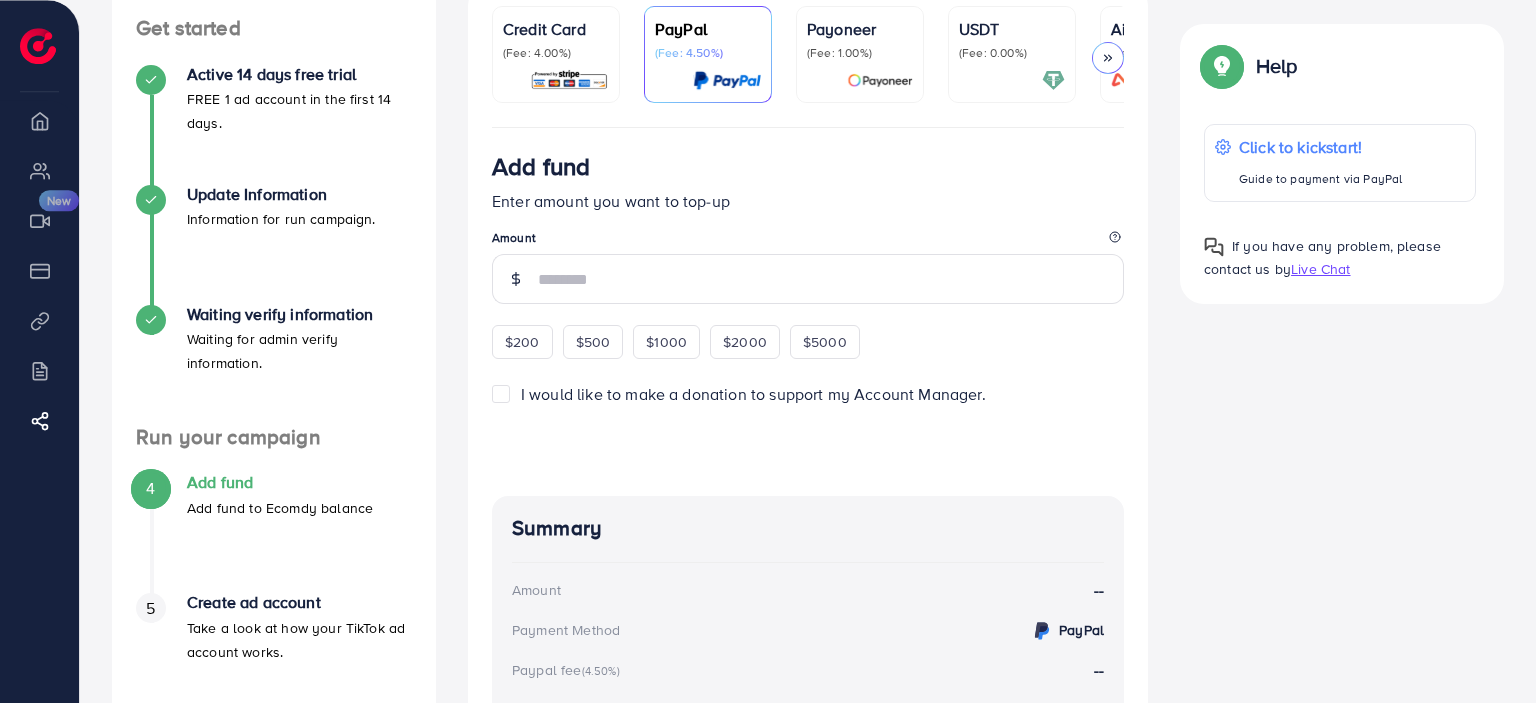 click on "(Fee: 0.00%)" at bounding box center [1012, 53] 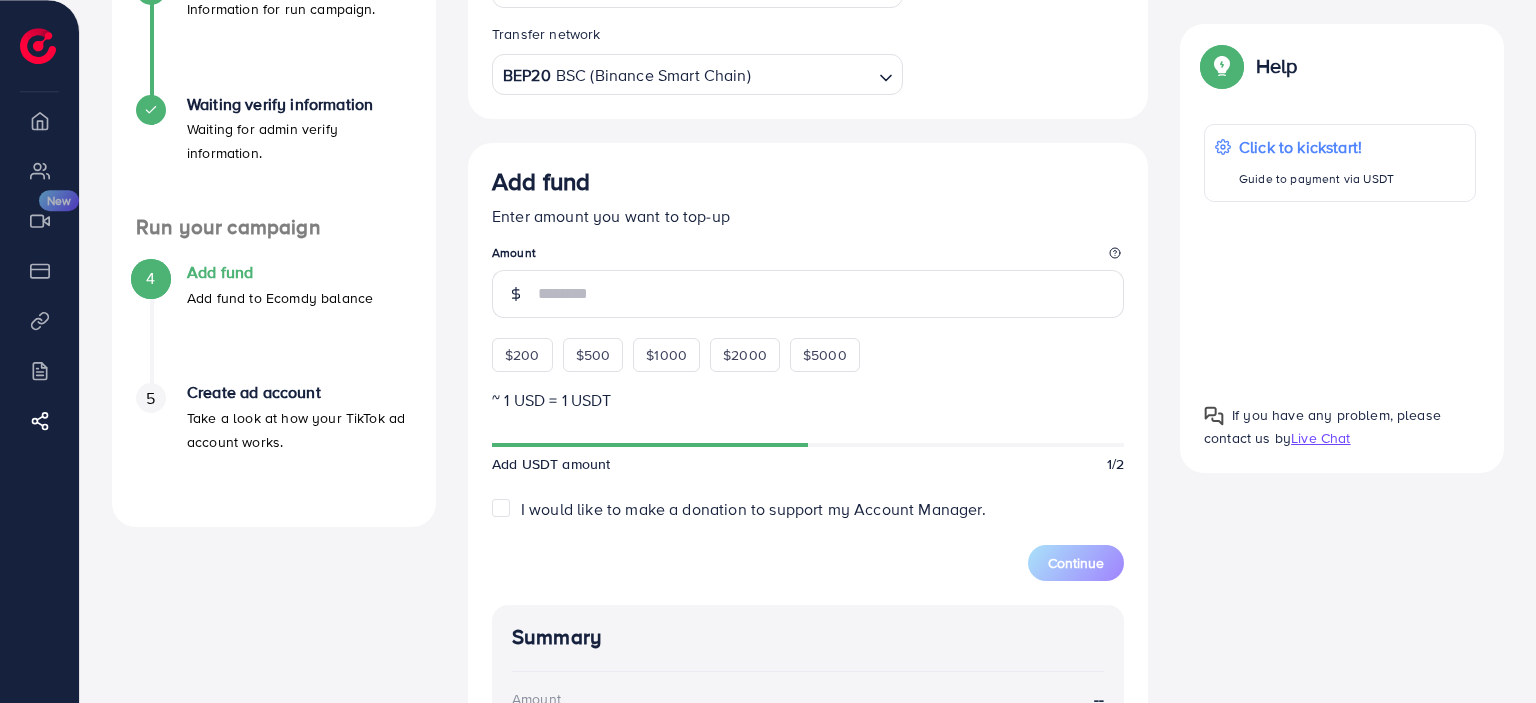 scroll, scrollTop: 428, scrollLeft: 0, axis: vertical 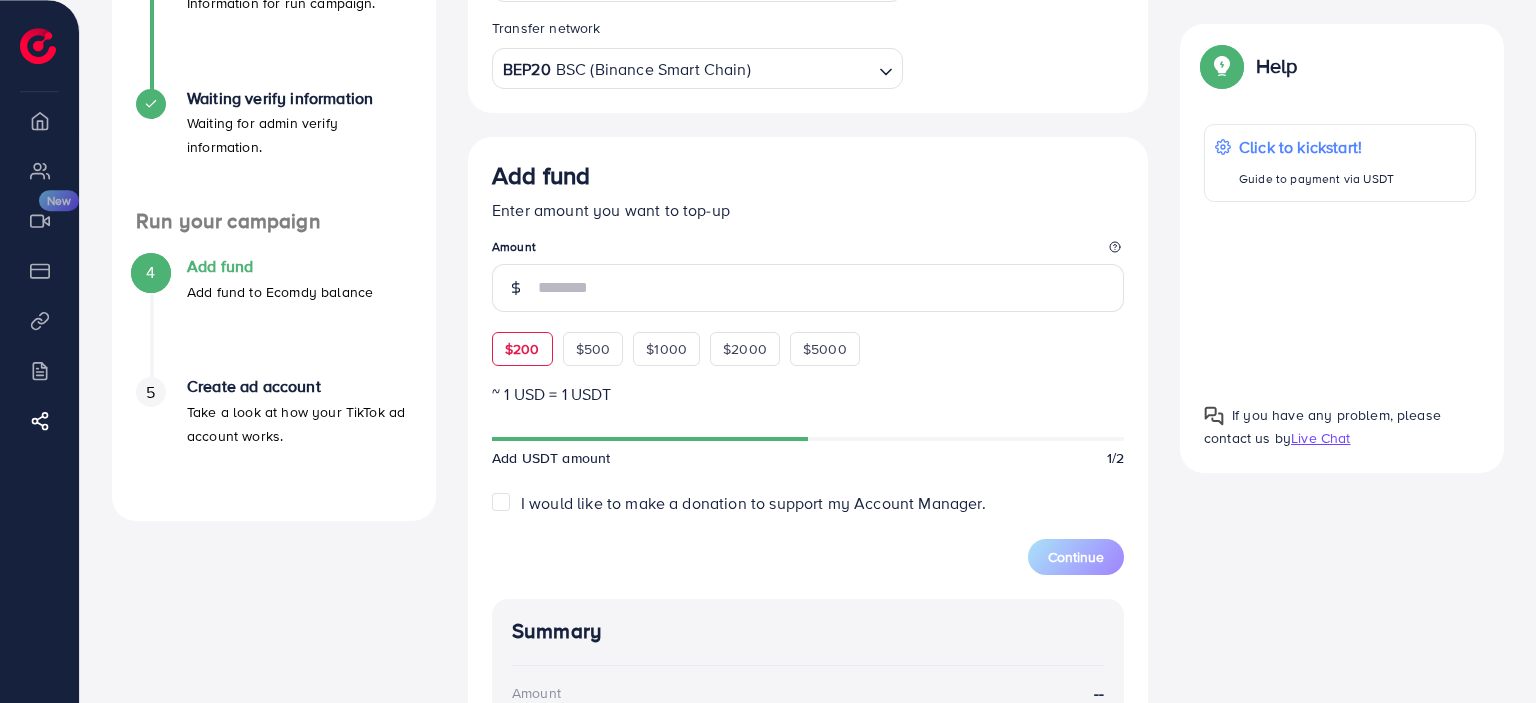 click on "$200" at bounding box center [522, 349] 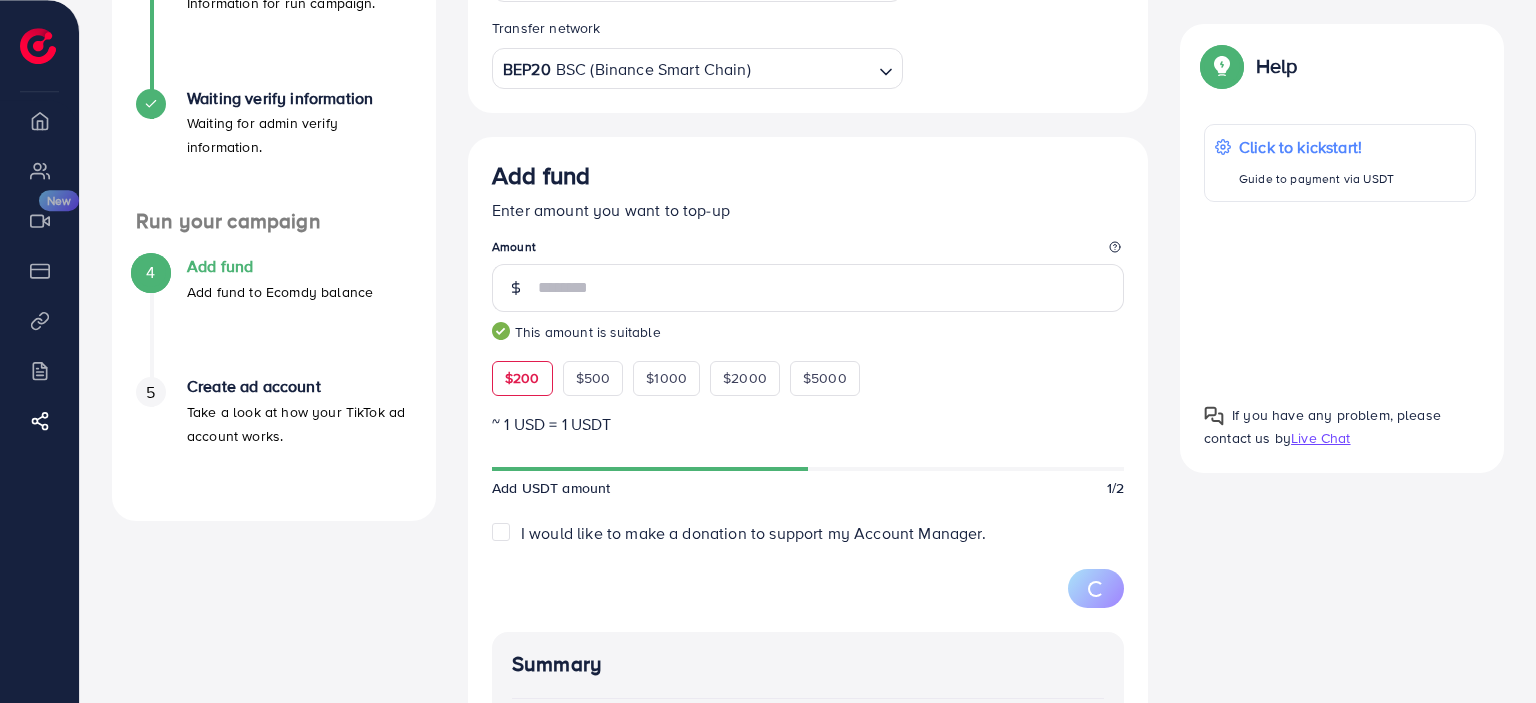 type on "***" 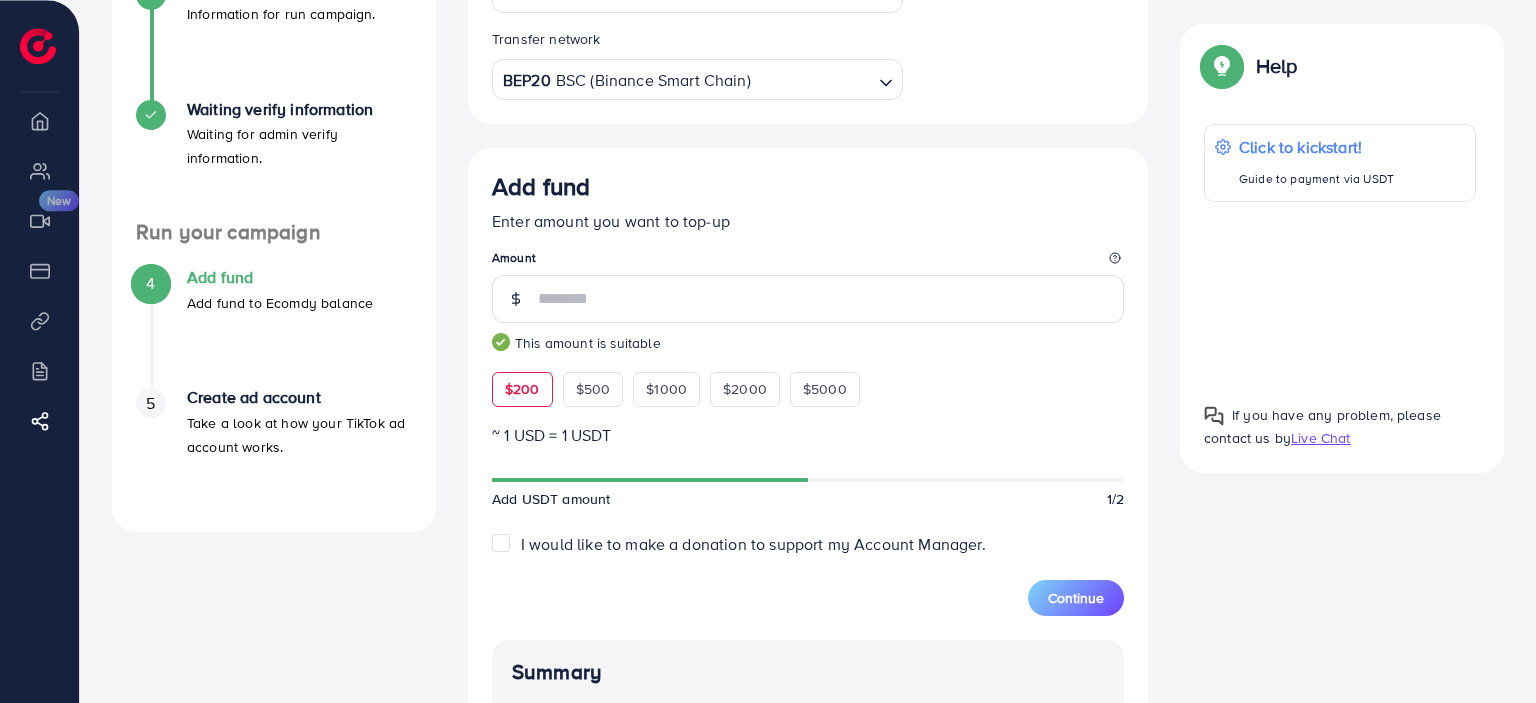 scroll, scrollTop: 418, scrollLeft: 0, axis: vertical 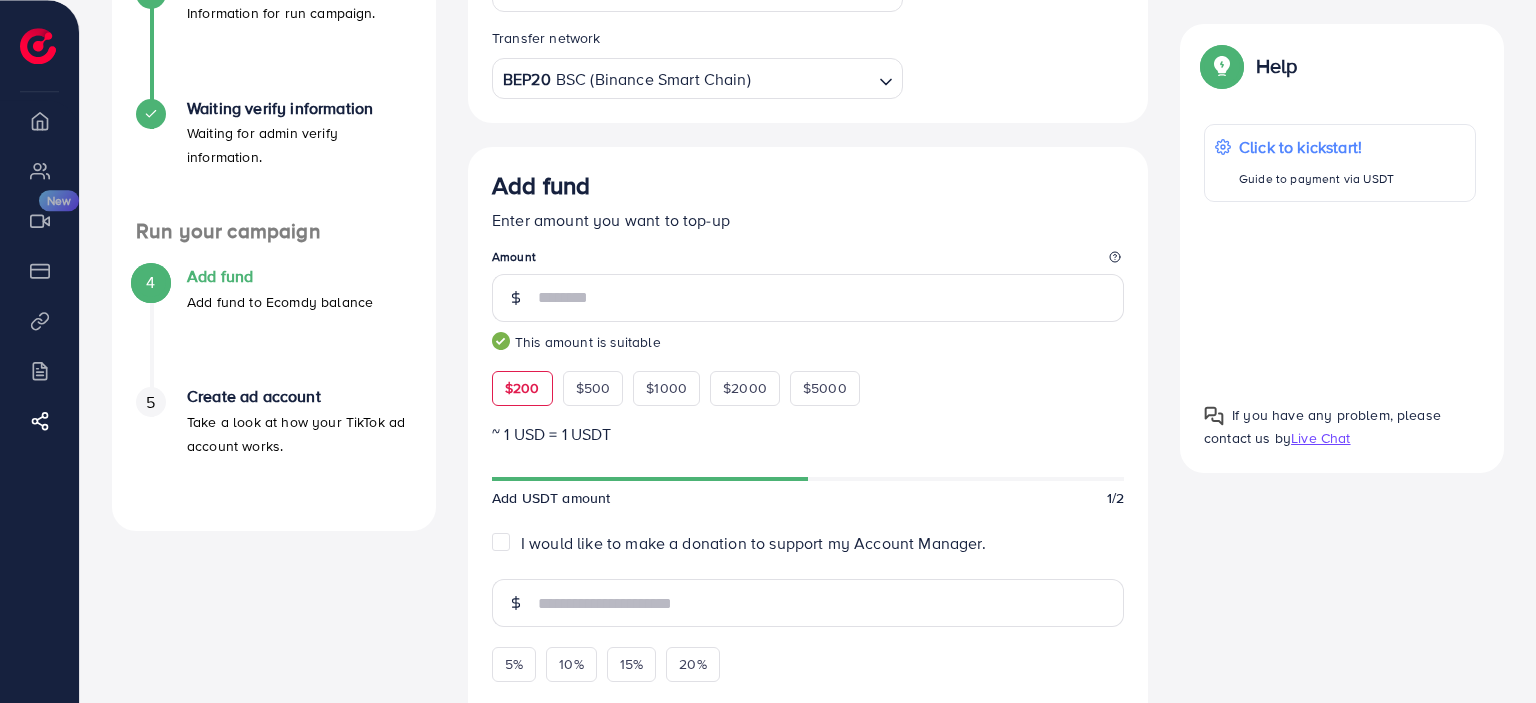 click at bounding box center [808, 479] 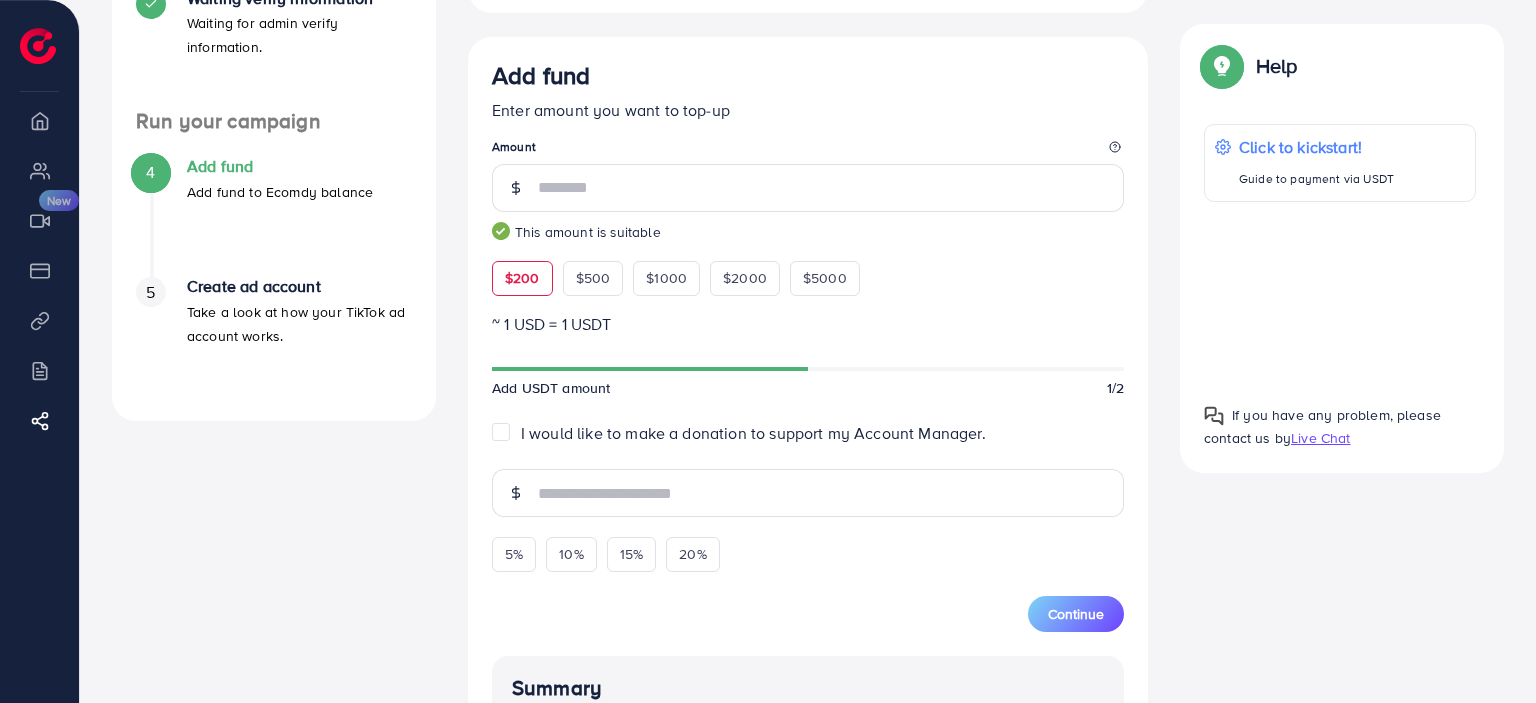 scroll, scrollTop: 532, scrollLeft: 0, axis: vertical 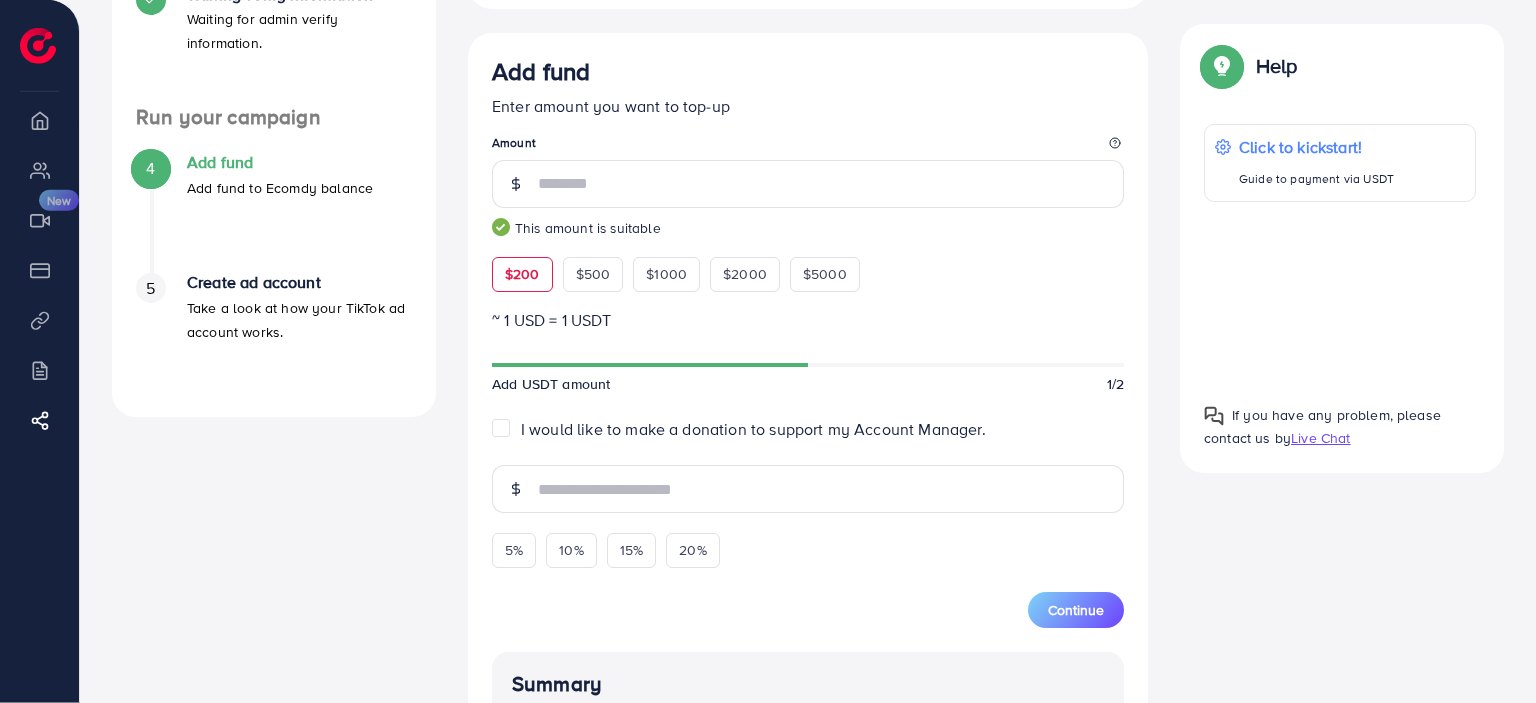 click on "I would like to make a donation to support my Account Manager." at bounding box center (753, 429) 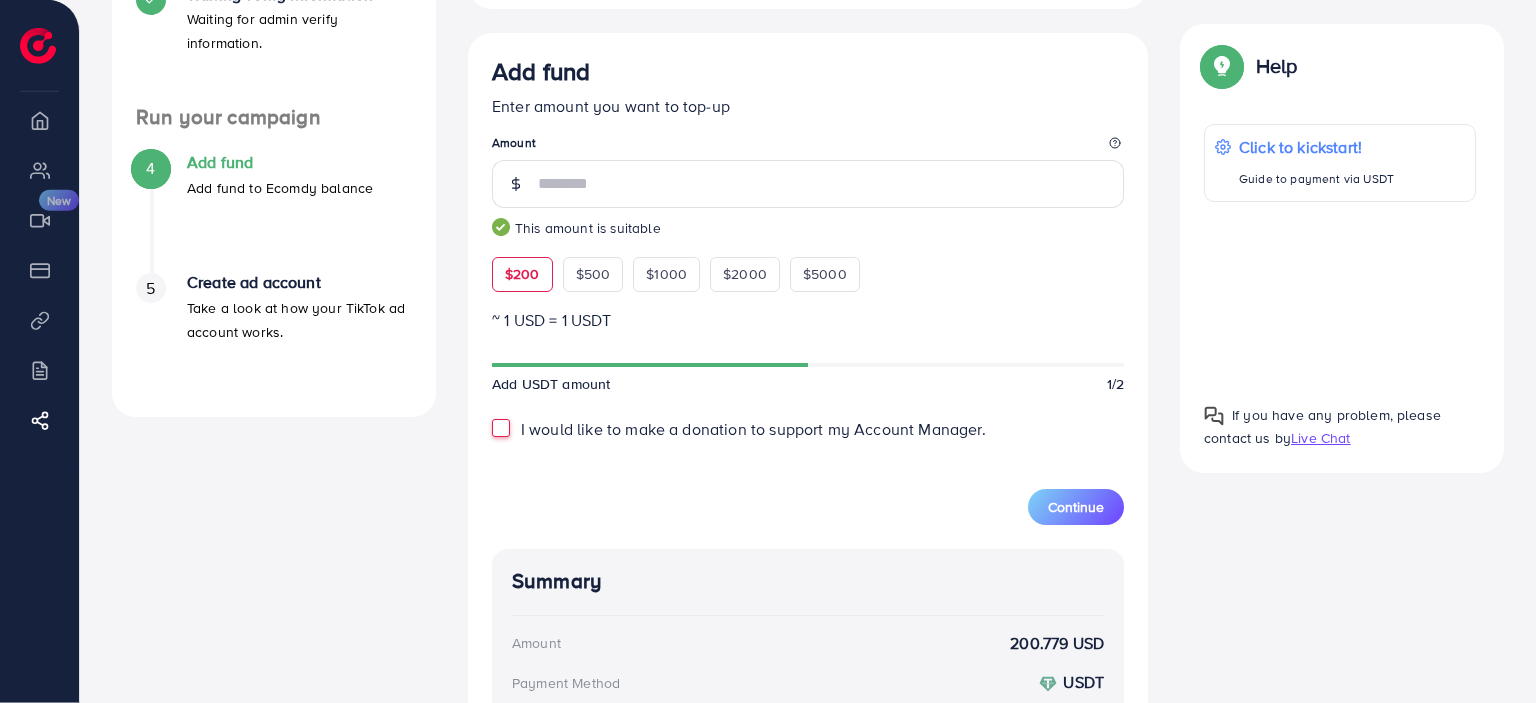 type on "*" 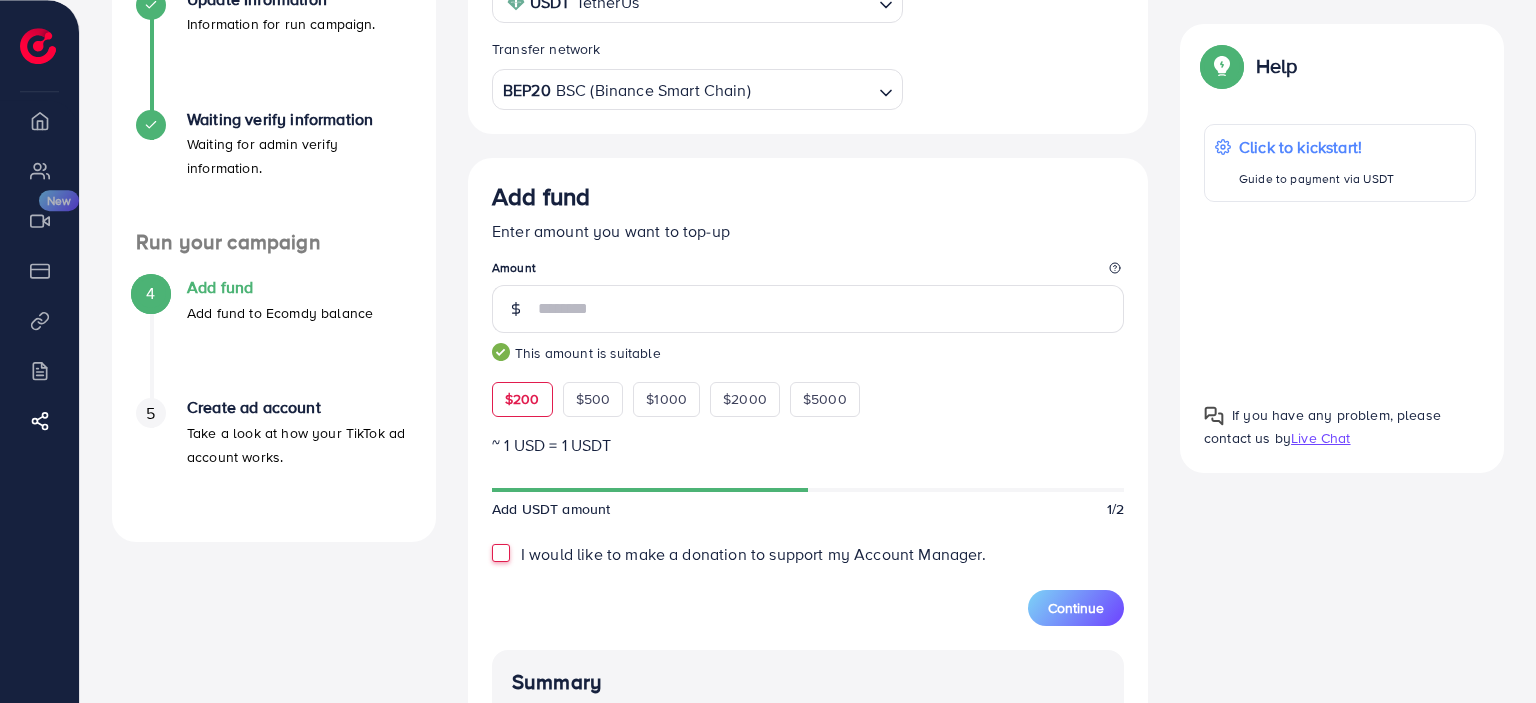 scroll, scrollTop: 0, scrollLeft: 0, axis: both 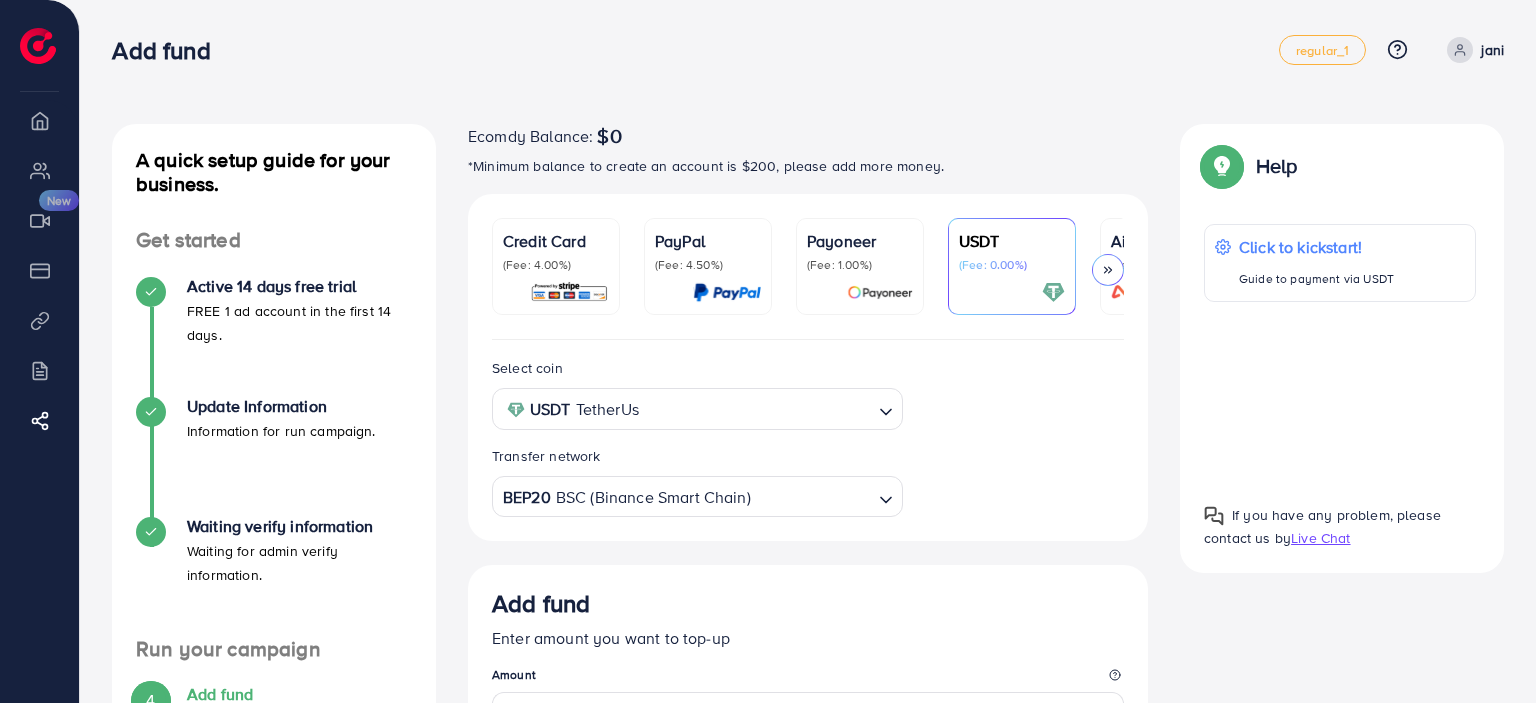click on "(Fee: 4.00%)" at bounding box center (556, 265) 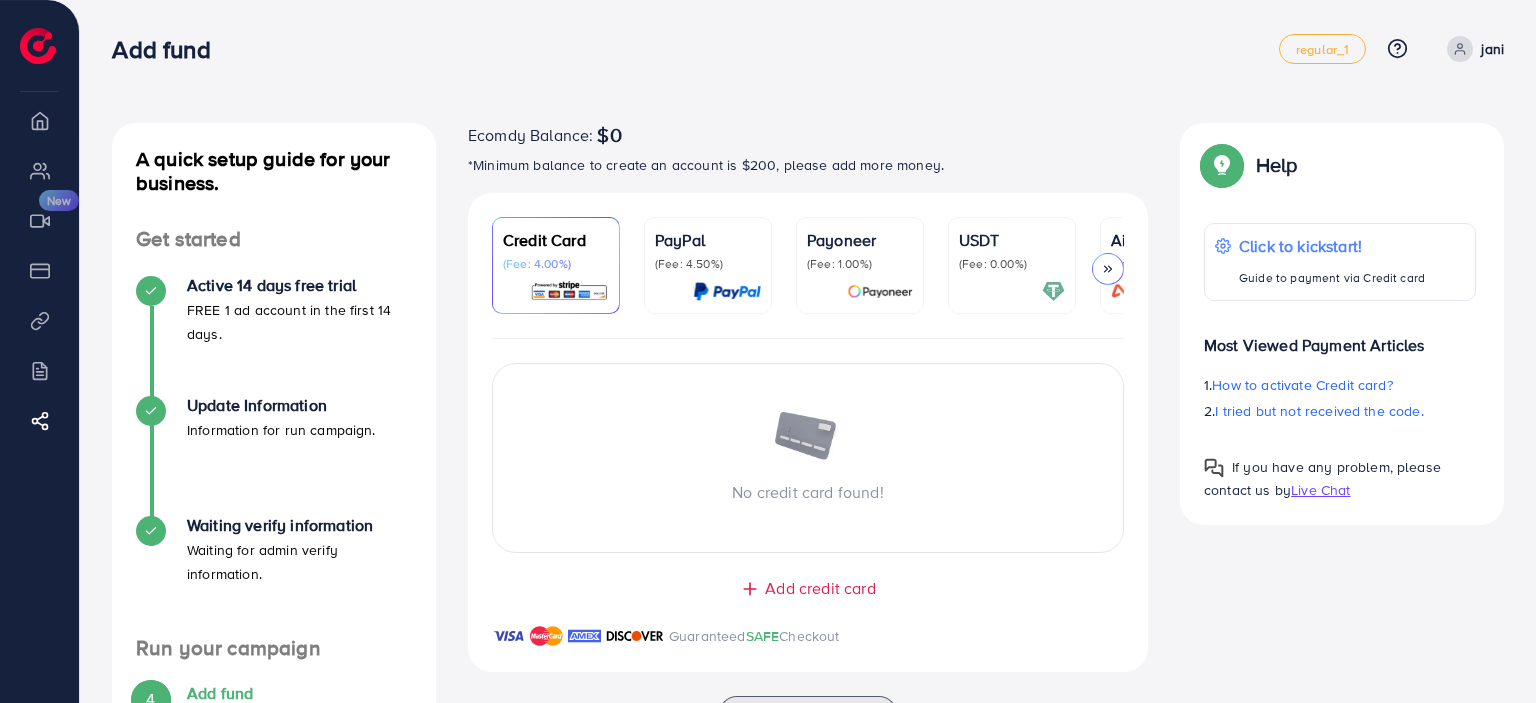 scroll, scrollTop: 0, scrollLeft: 0, axis: both 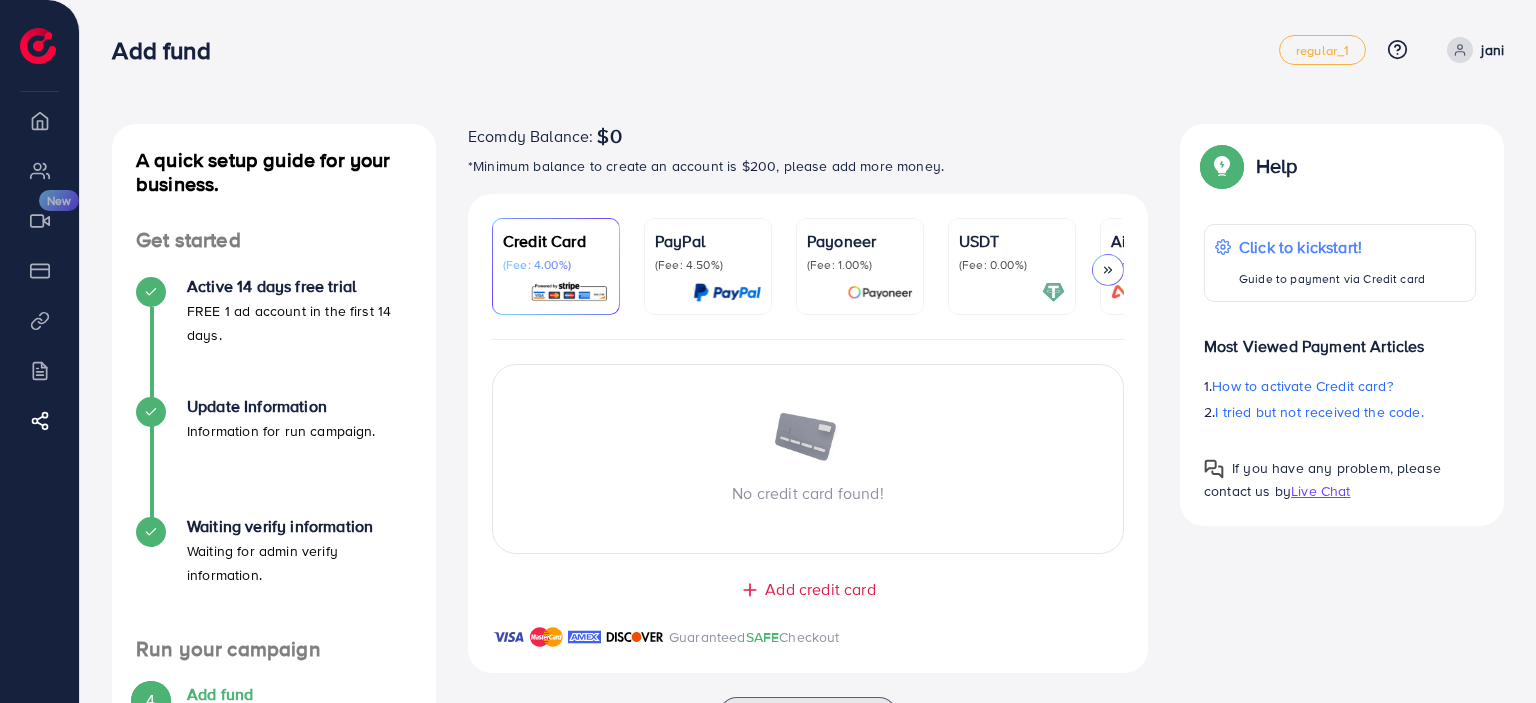 click on "(Fee: 4.50%)" at bounding box center [708, 265] 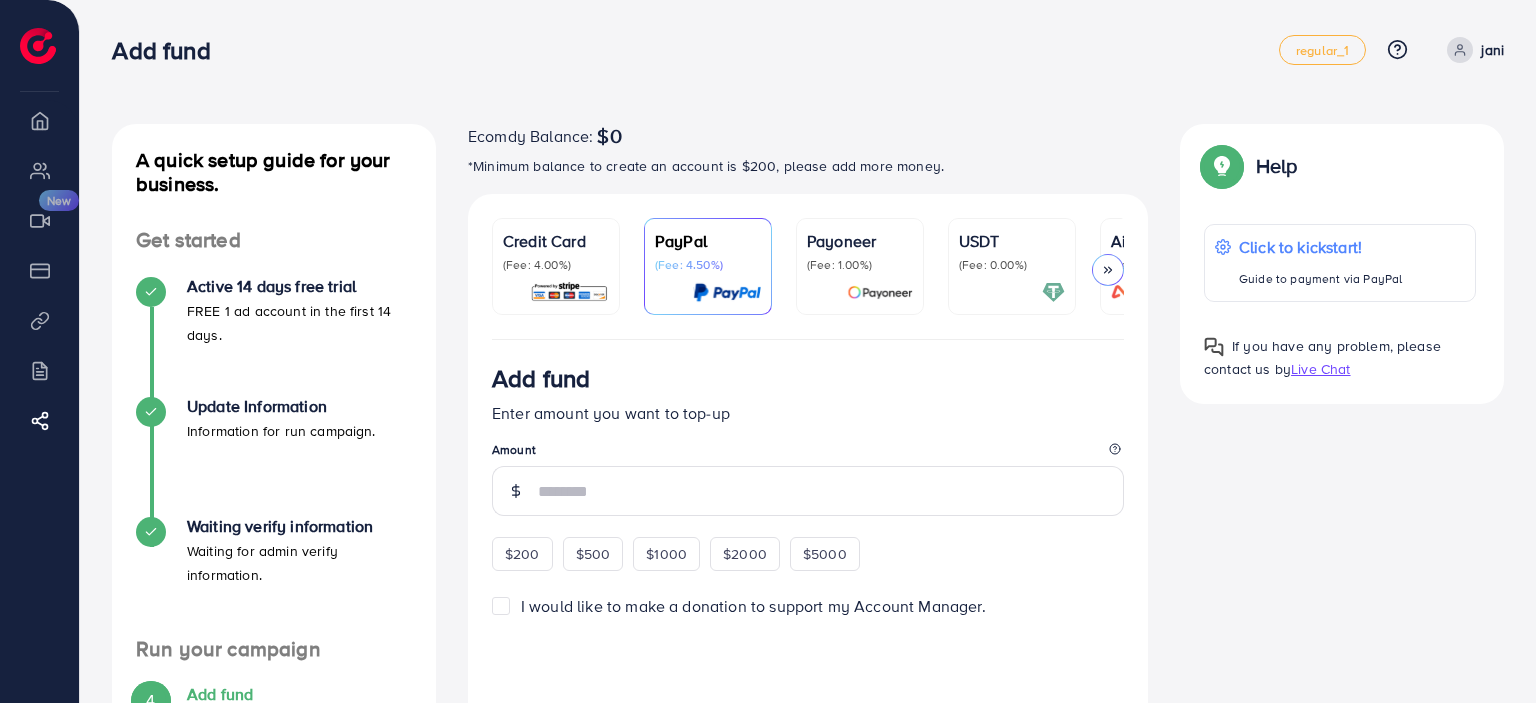 click on "Credit Card" at bounding box center [556, 241] 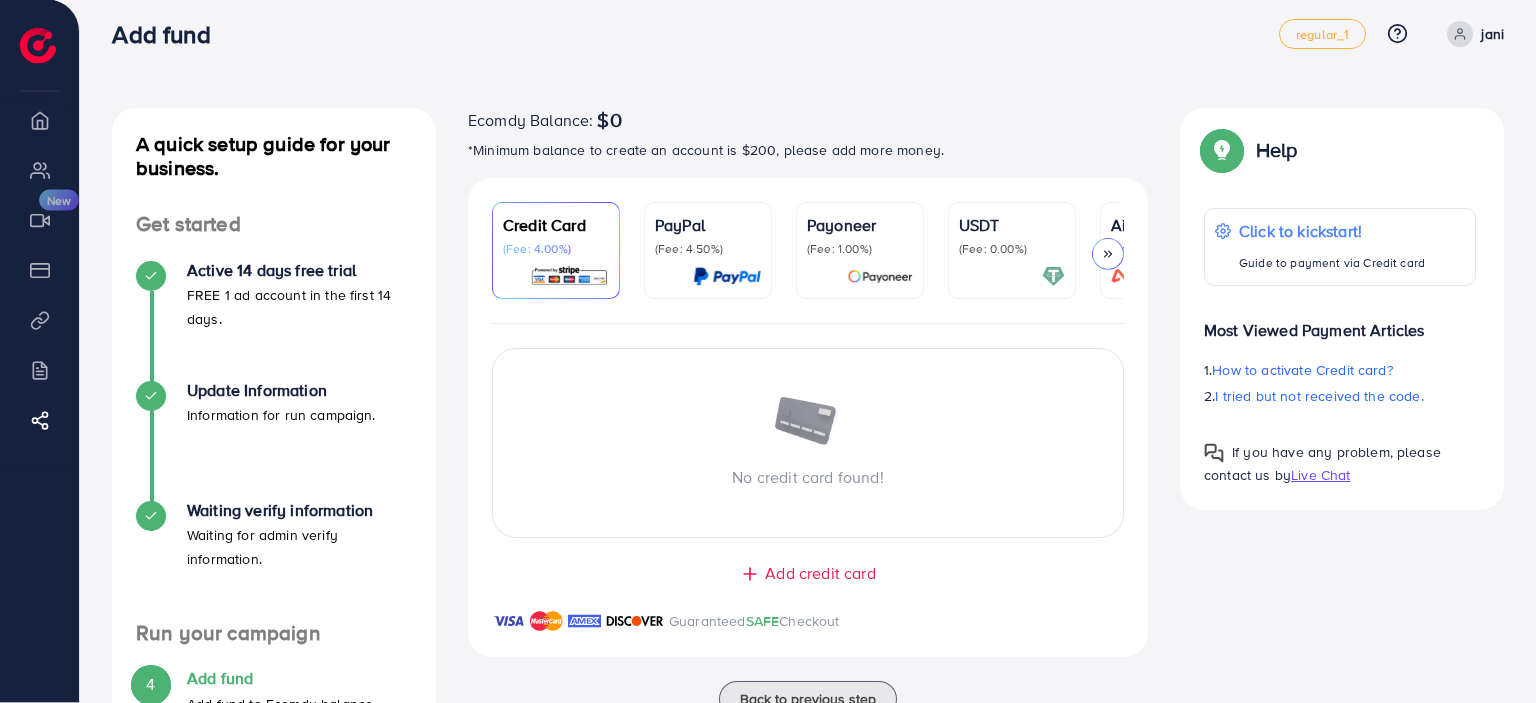 scroll, scrollTop: 0, scrollLeft: 0, axis: both 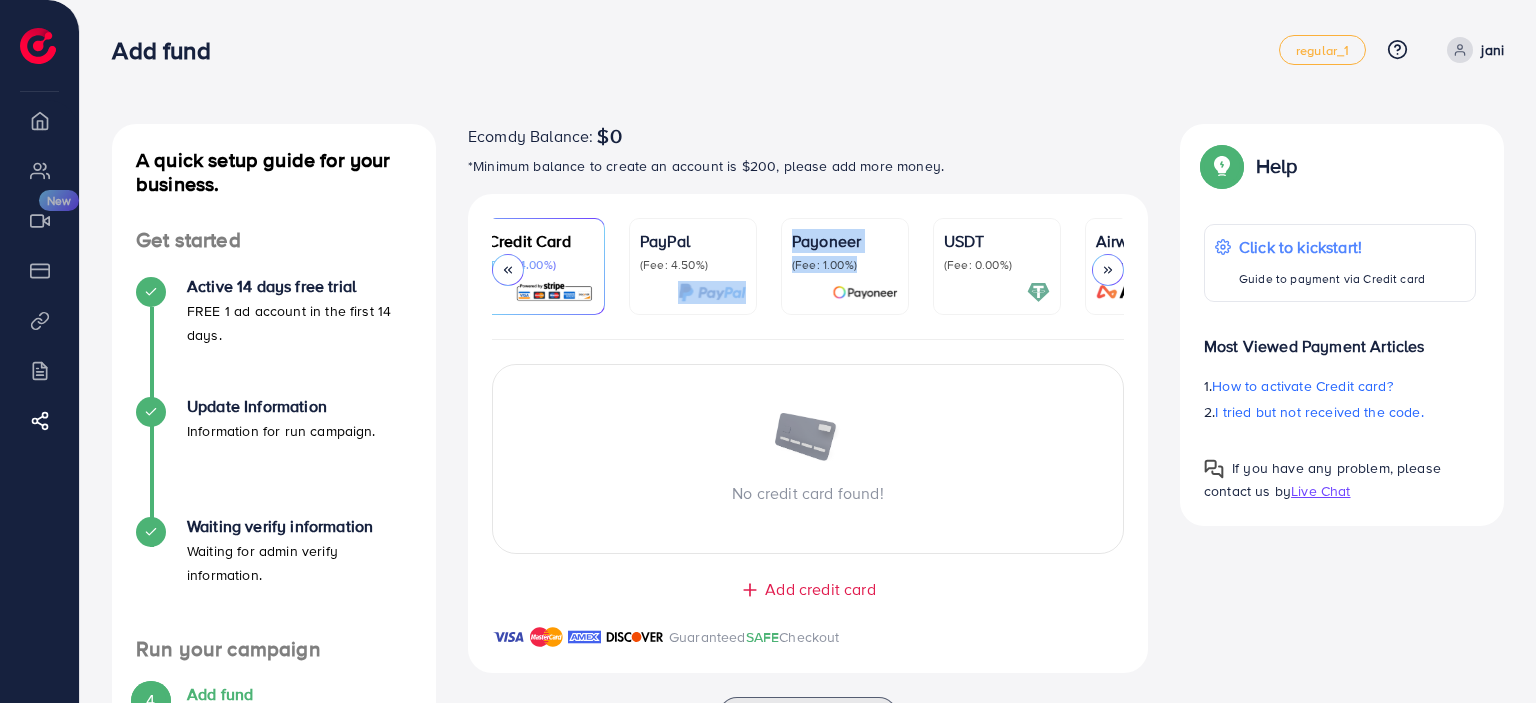 drag, startPoint x: 763, startPoint y: 329, endPoint x: 731, endPoint y: 338, distance: 33.24154 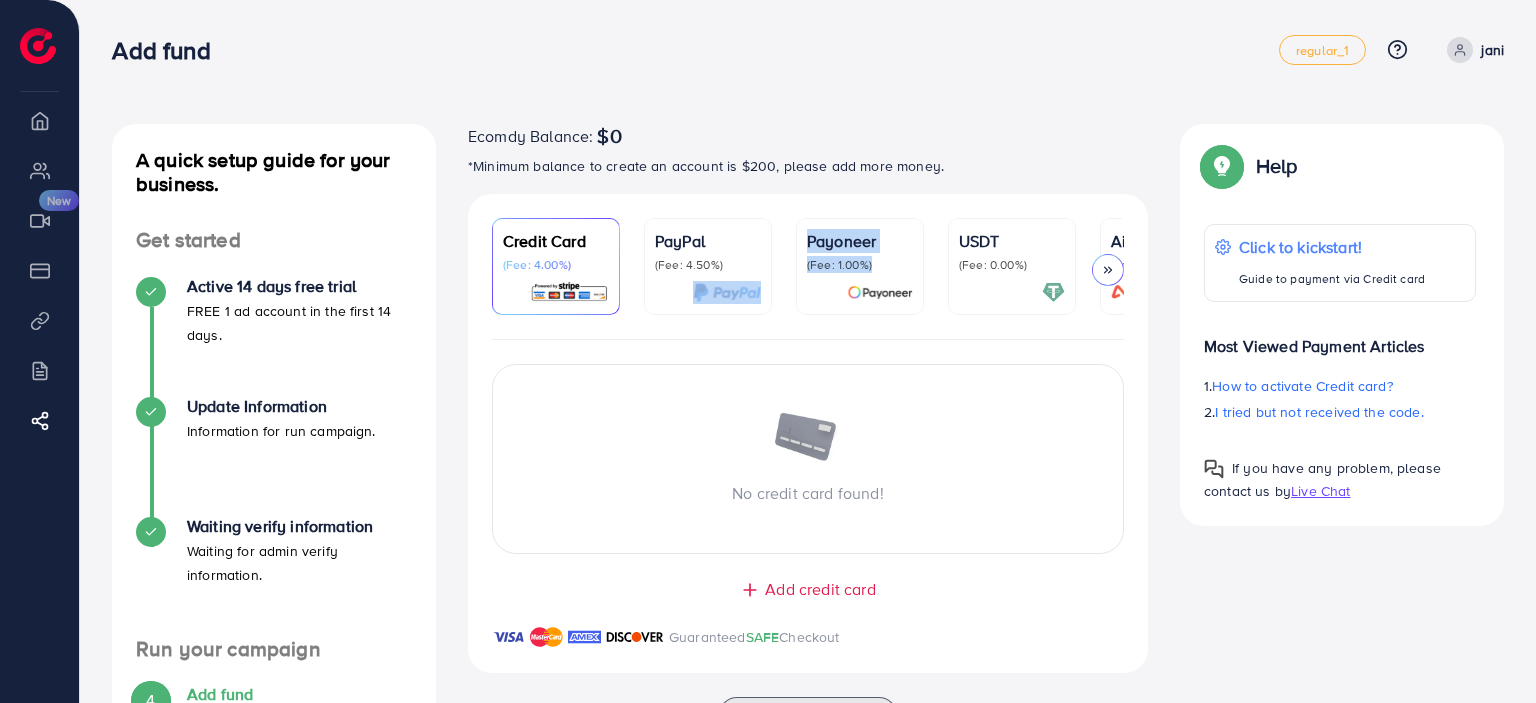 scroll, scrollTop: 0, scrollLeft: 104, axis: horizontal 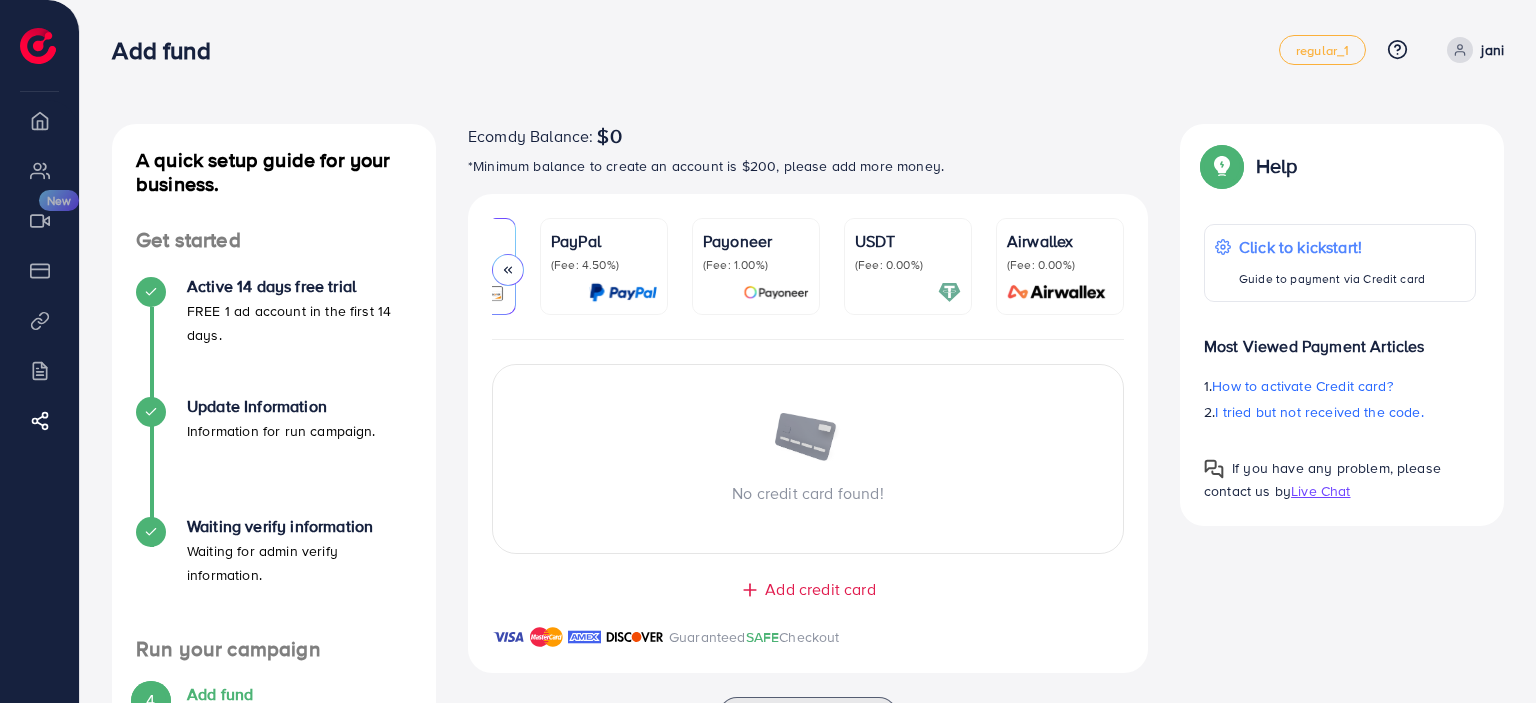 click on "Credit Card   (Fee: 4.00%)   PayPal   (Fee: 4.50%)   Payoneer   (Fee: 1.00%)   USDT   (Fee: 0.00%)   Airwallex   (Fee: 0.00%)" at bounding box center (808, 279) 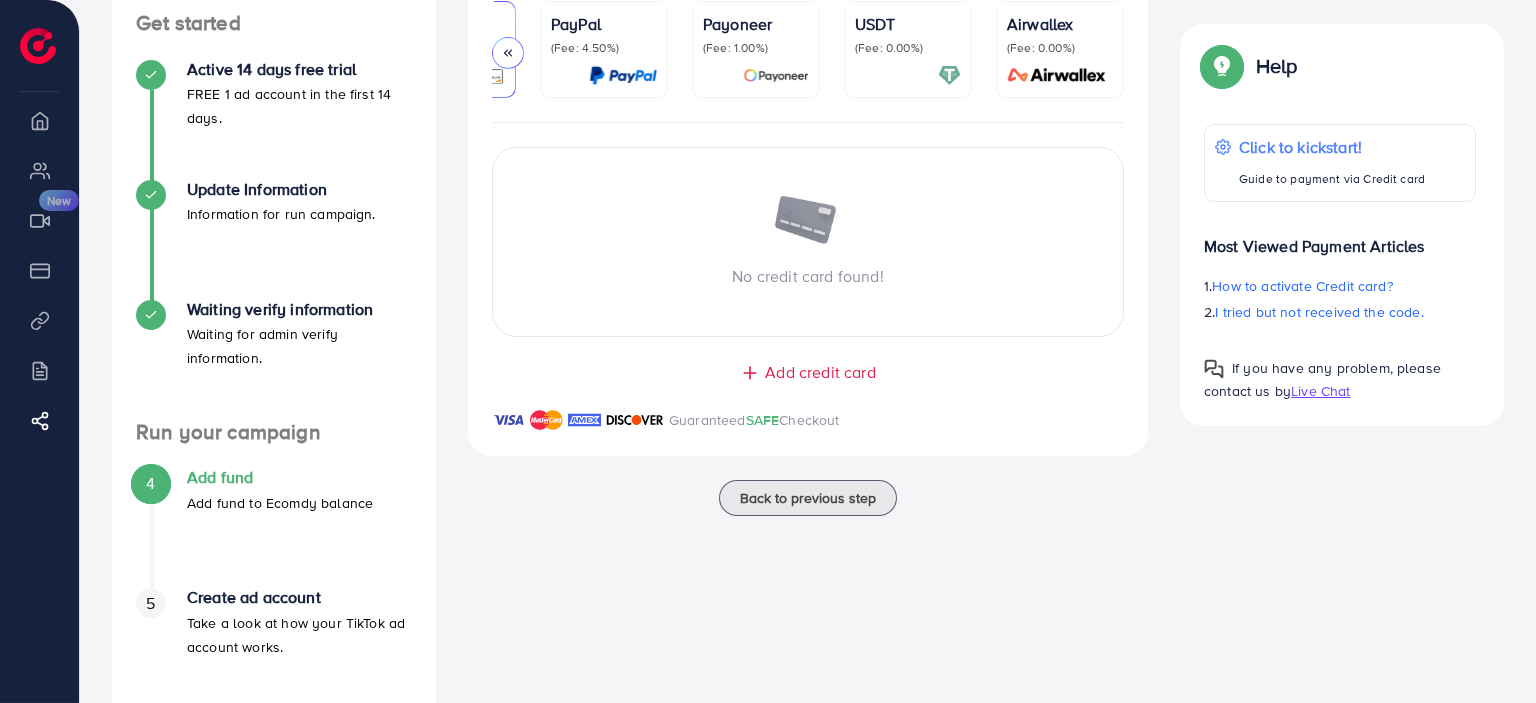 scroll, scrollTop: 215, scrollLeft: 0, axis: vertical 